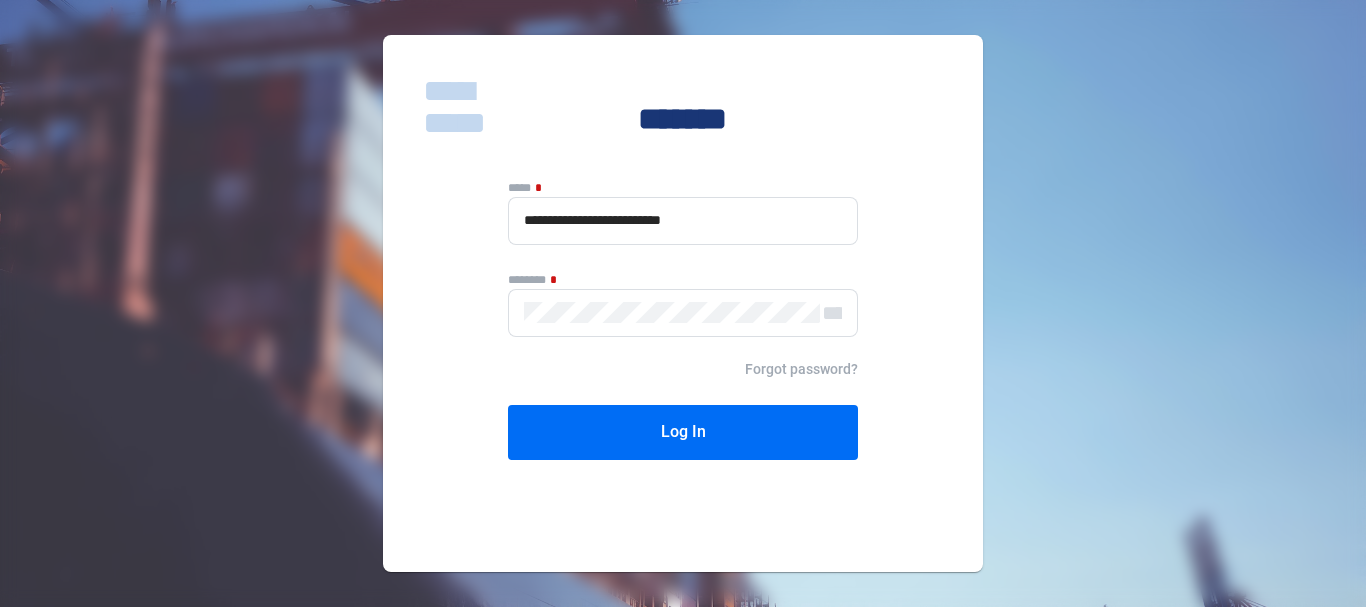scroll, scrollTop: 0, scrollLeft: 0, axis: both 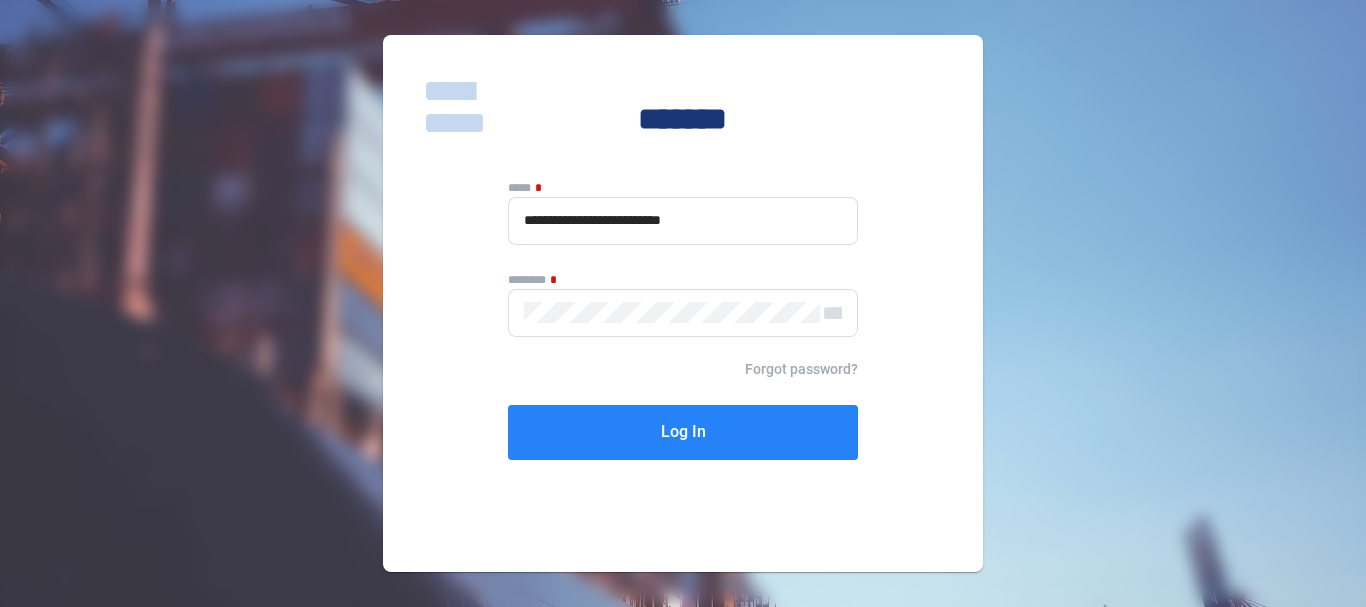 click on "Log In" 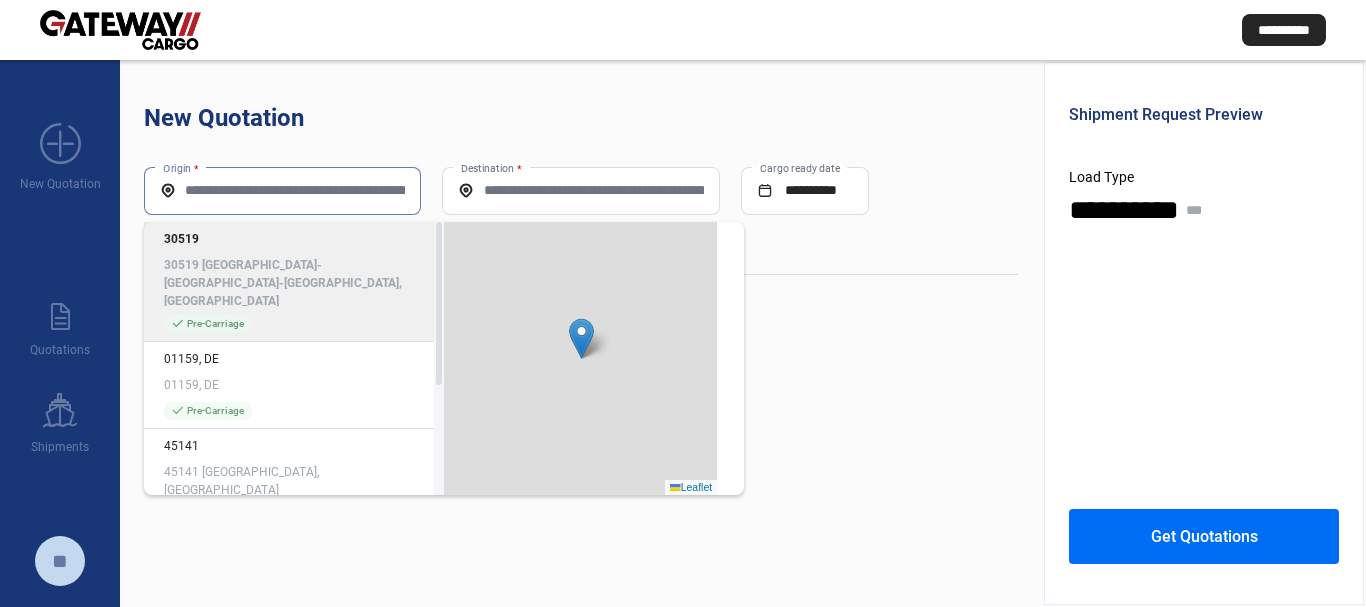 click on "Origin *" at bounding box center [282, 190] 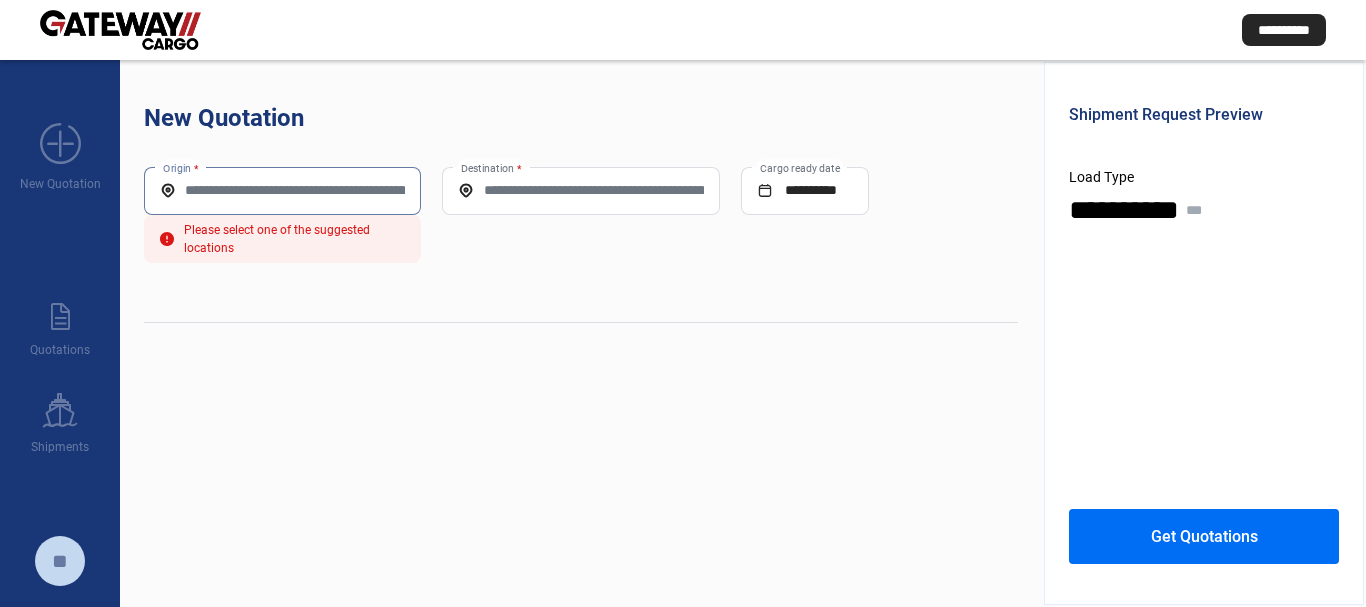 paste on "*****" 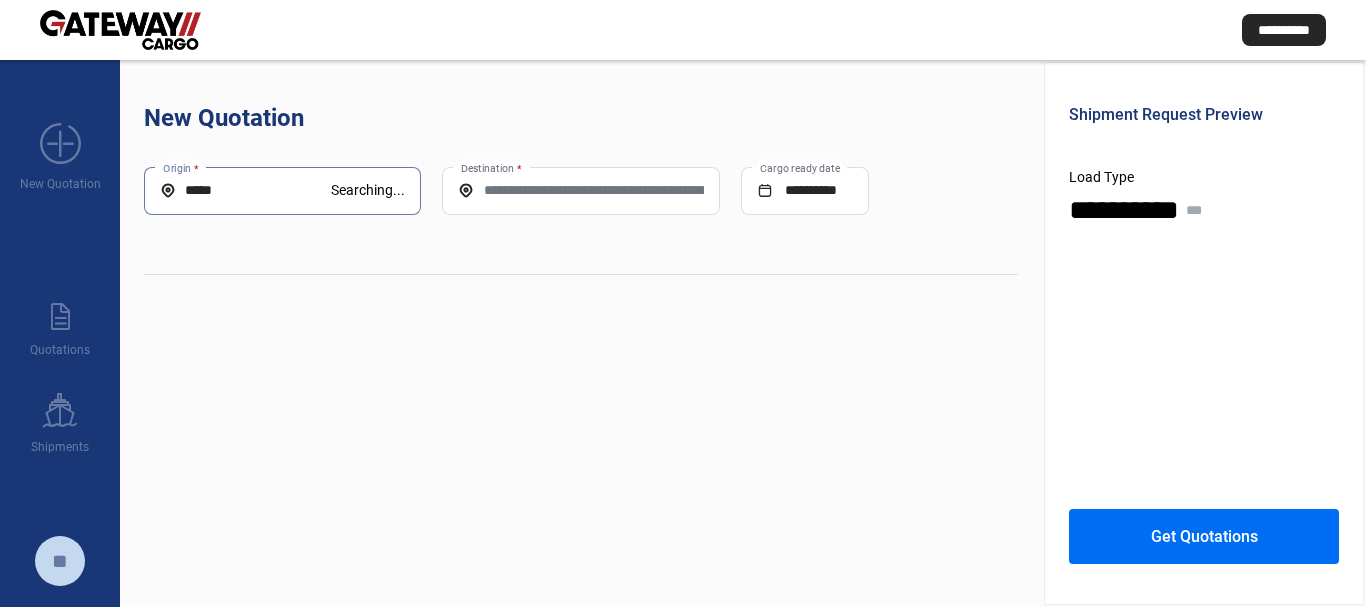 type on "*****" 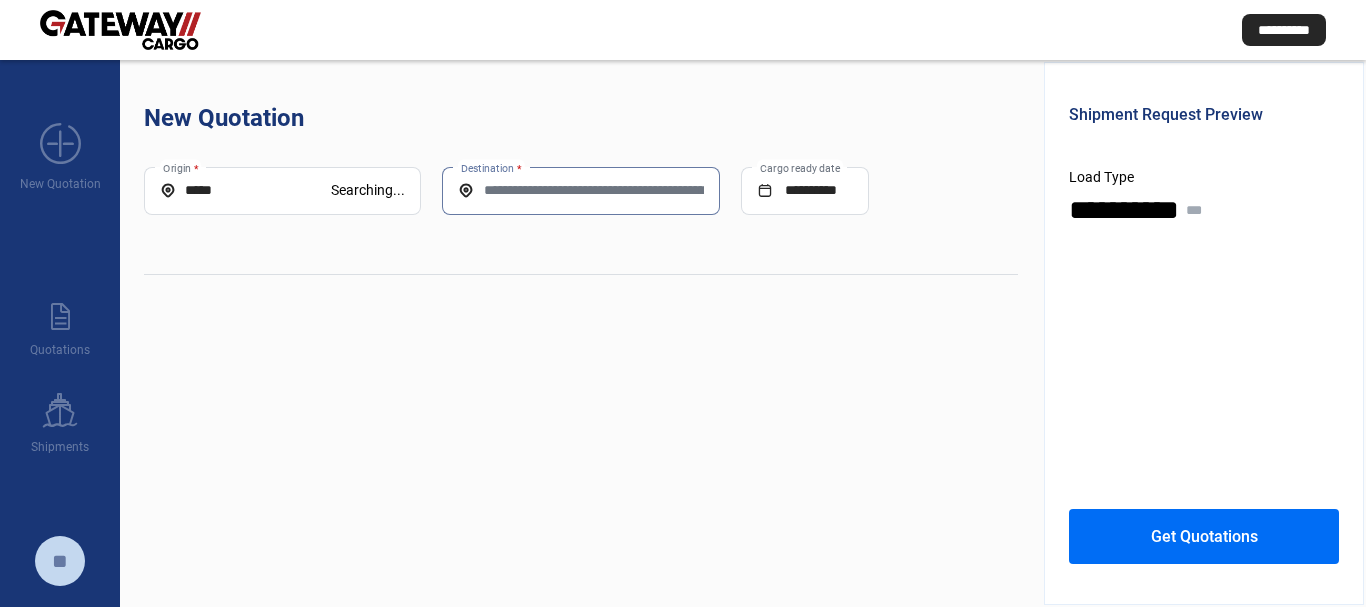 click on "*****" at bounding box center (245, 190) 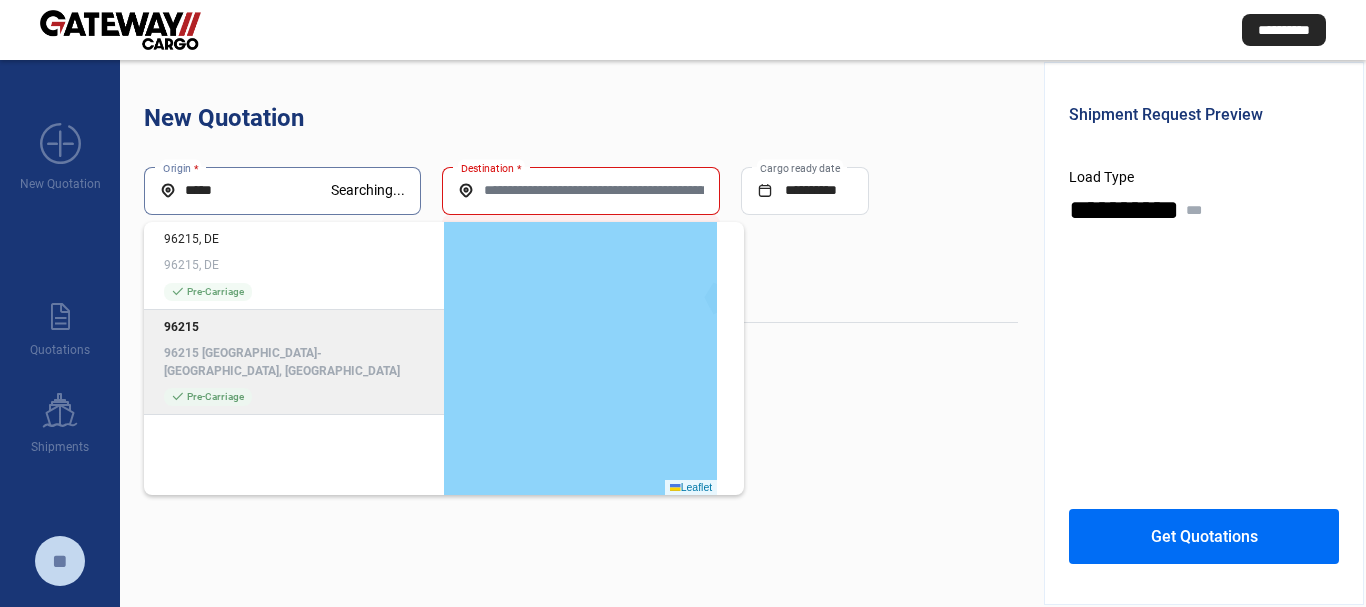 click on "96215 [GEOGRAPHIC_DATA]-[GEOGRAPHIC_DATA], [GEOGRAPHIC_DATA]" 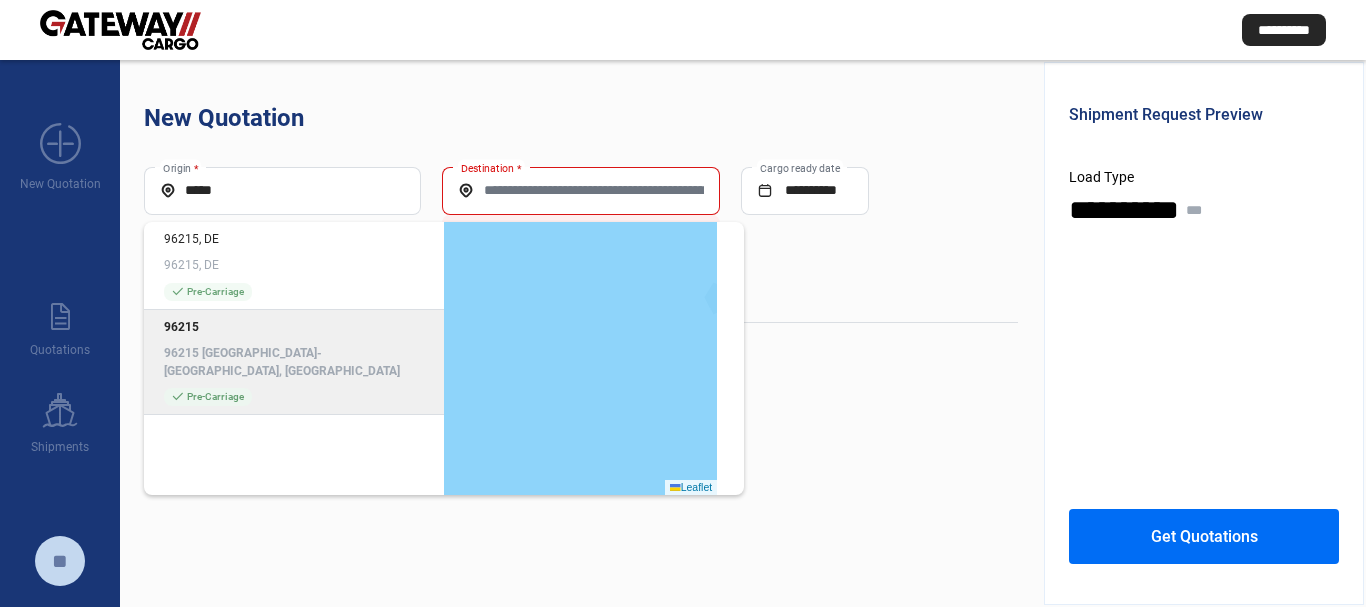 click on "Destination *" at bounding box center [580, 190] 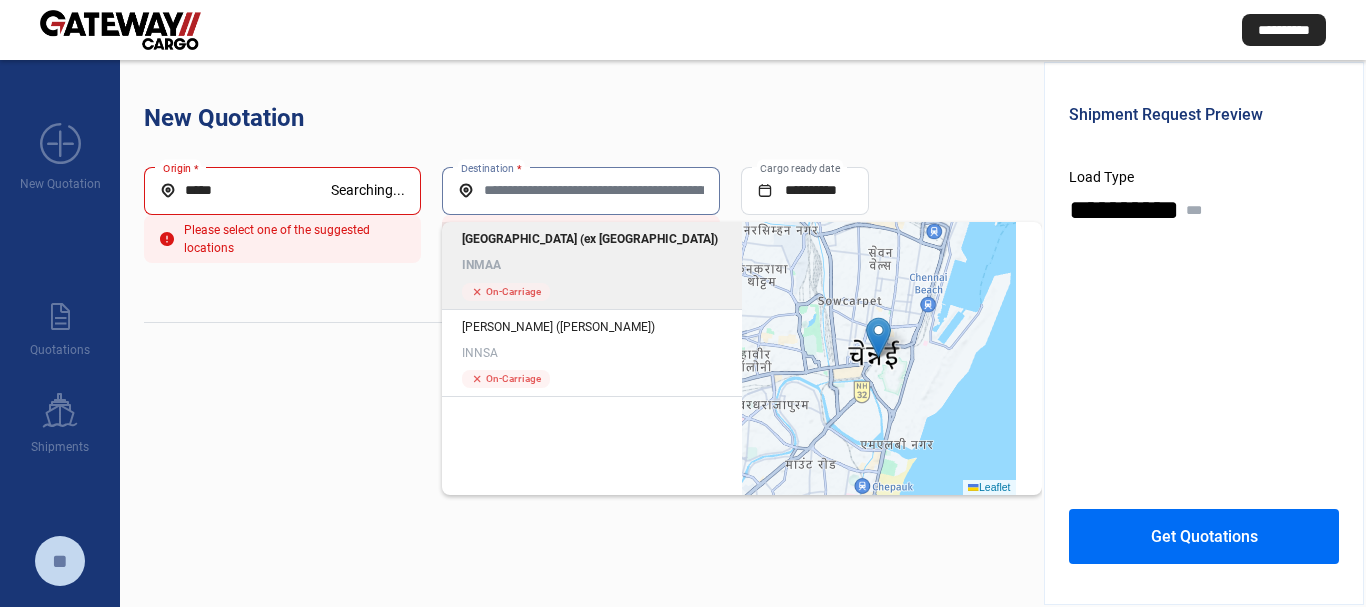 click on "INMAA" 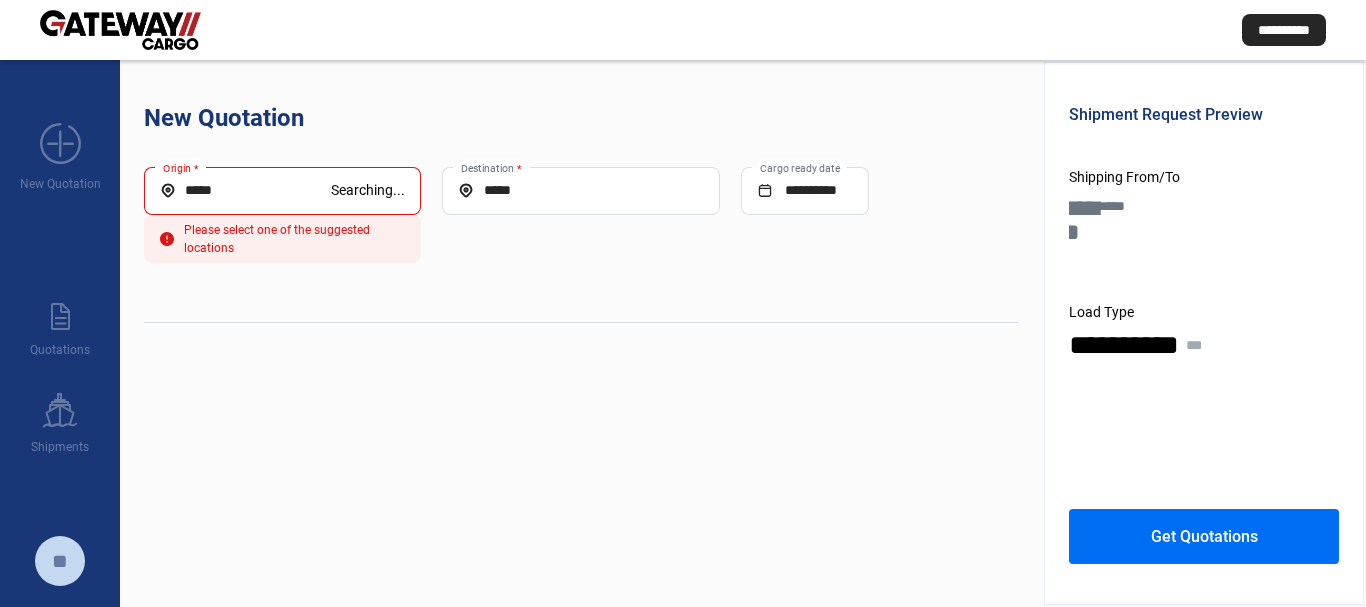 click on "Searching..." 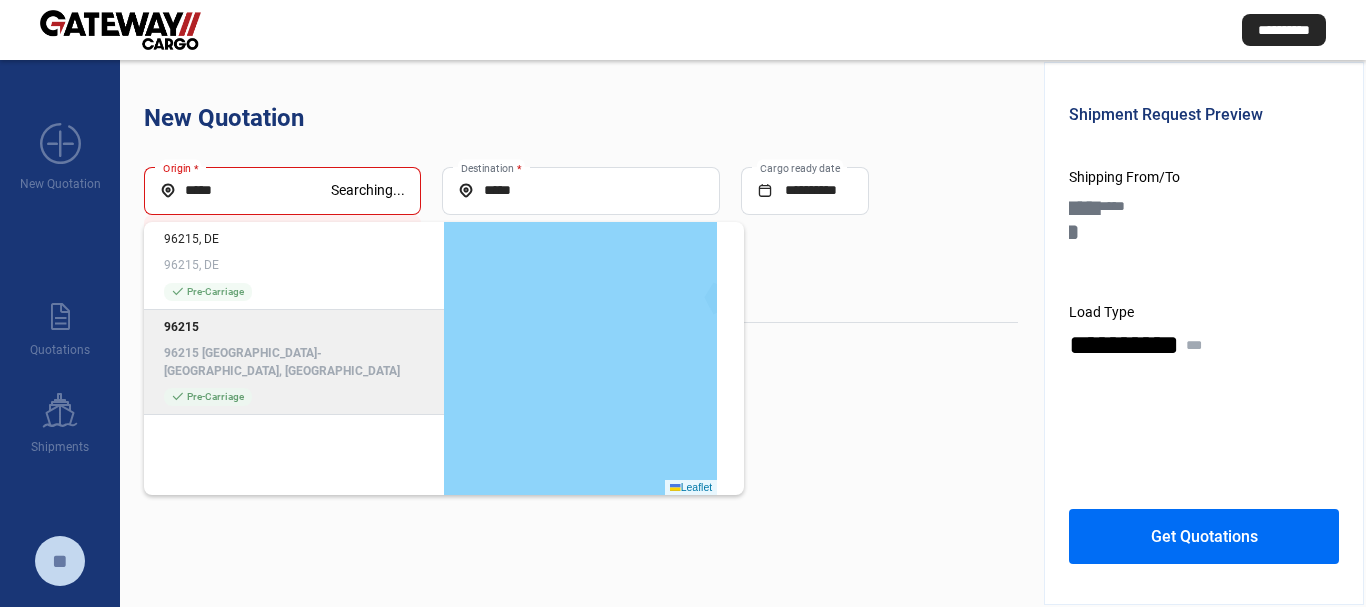 click on "96215 [GEOGRAPHIC_DATA]-[GEOGRAPHIC_DATA], [GEOGRAPHIC_DATA]" 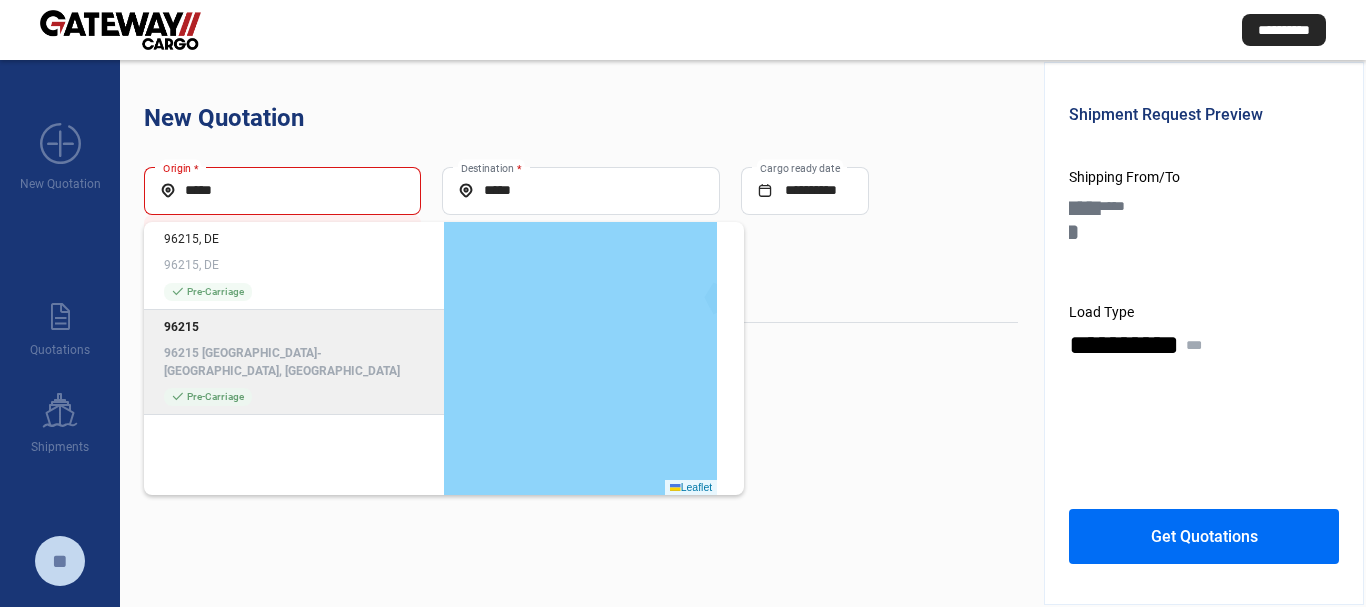 click on "96215 [GEOGRAPHIC_DATA]-[GEOGRAPHIC_DATA], [GEOGRAPHIC_DATA]" 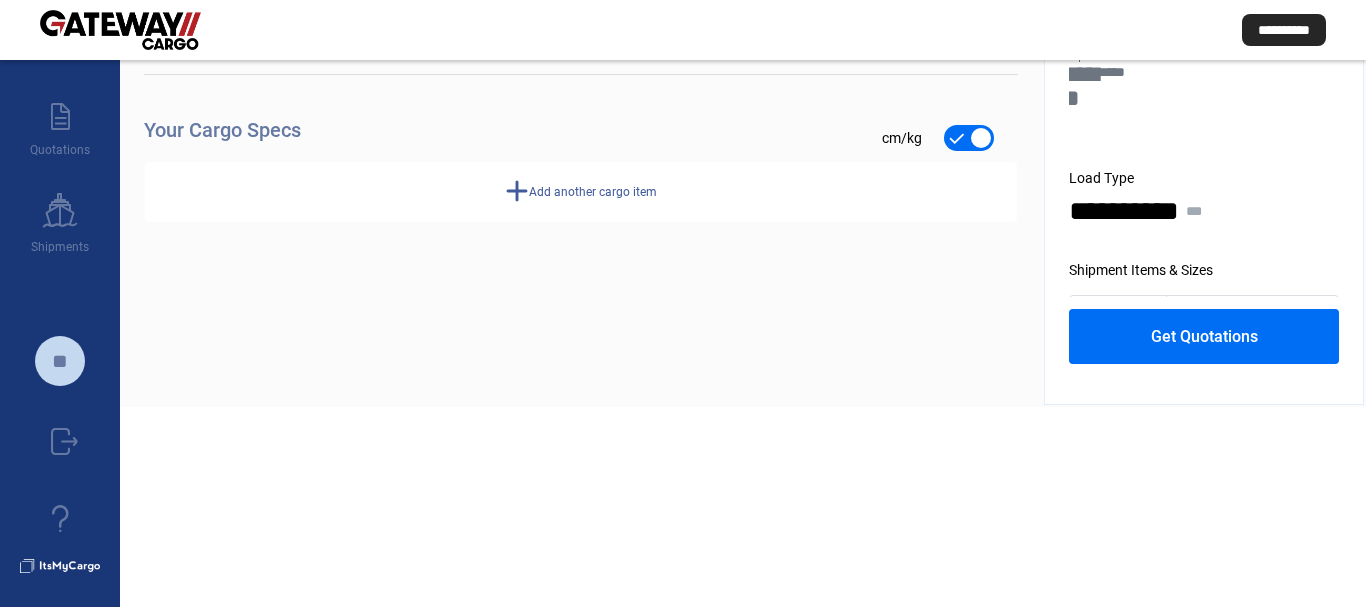 scroll, scrollTop: 212, scrollLeft: 0, axis: vertical 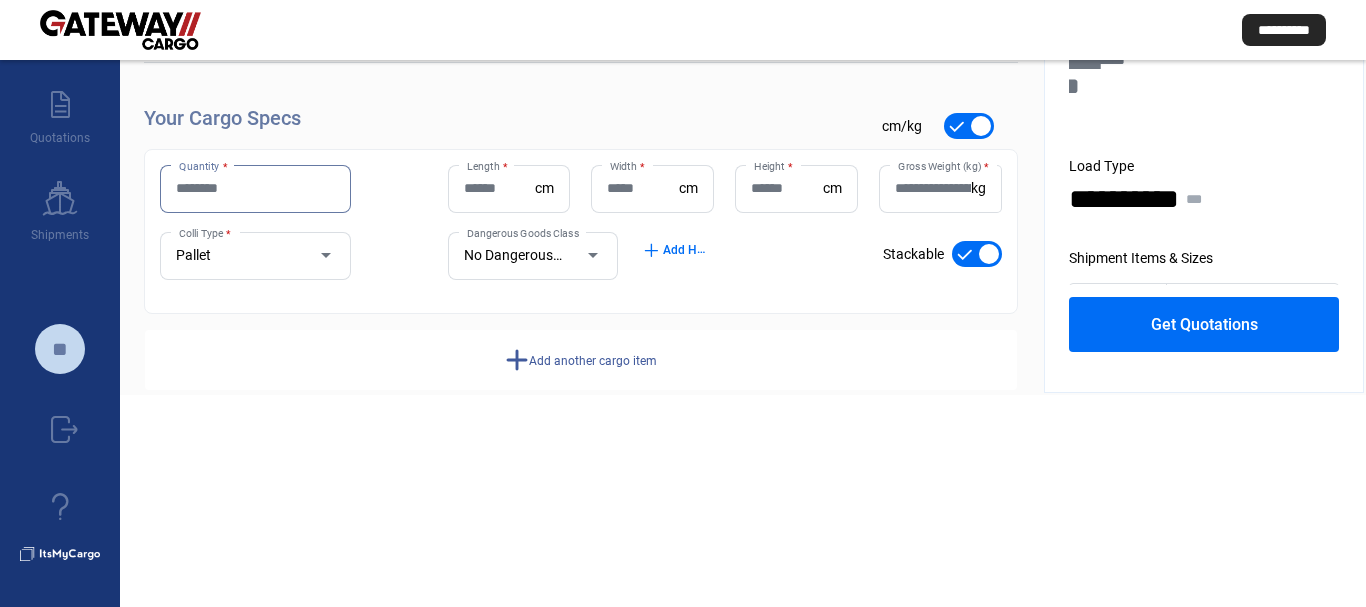 click on "Quantity *" at bounding box center (255, 188) 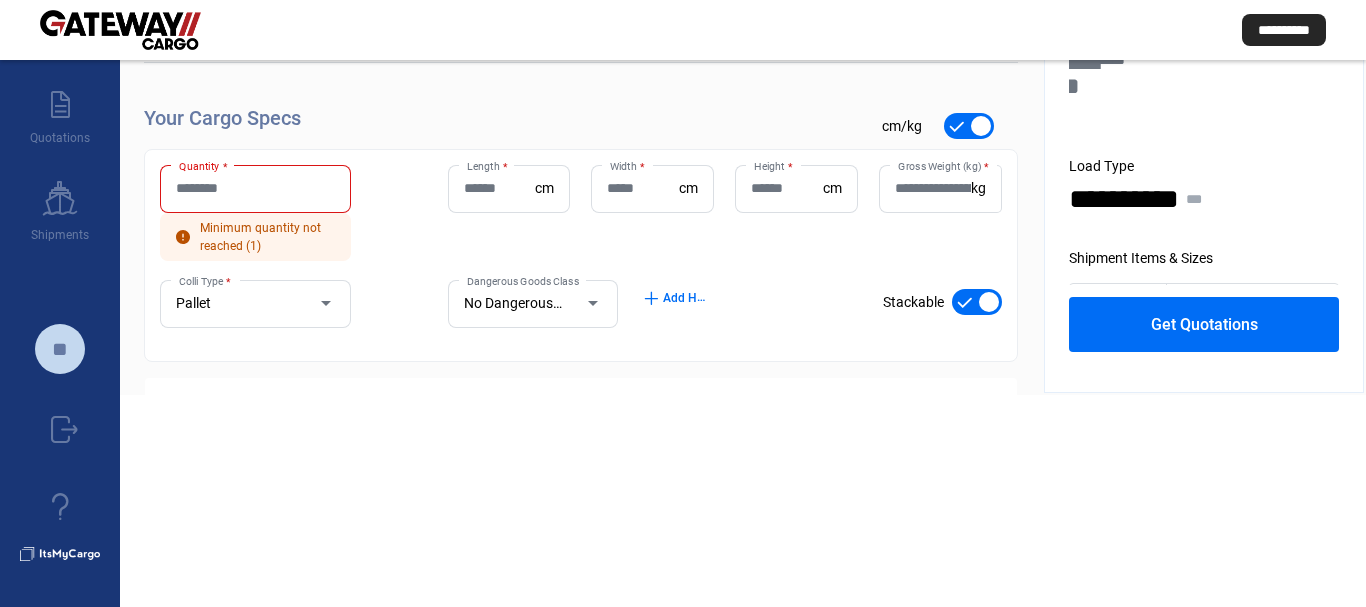 type on "**********" 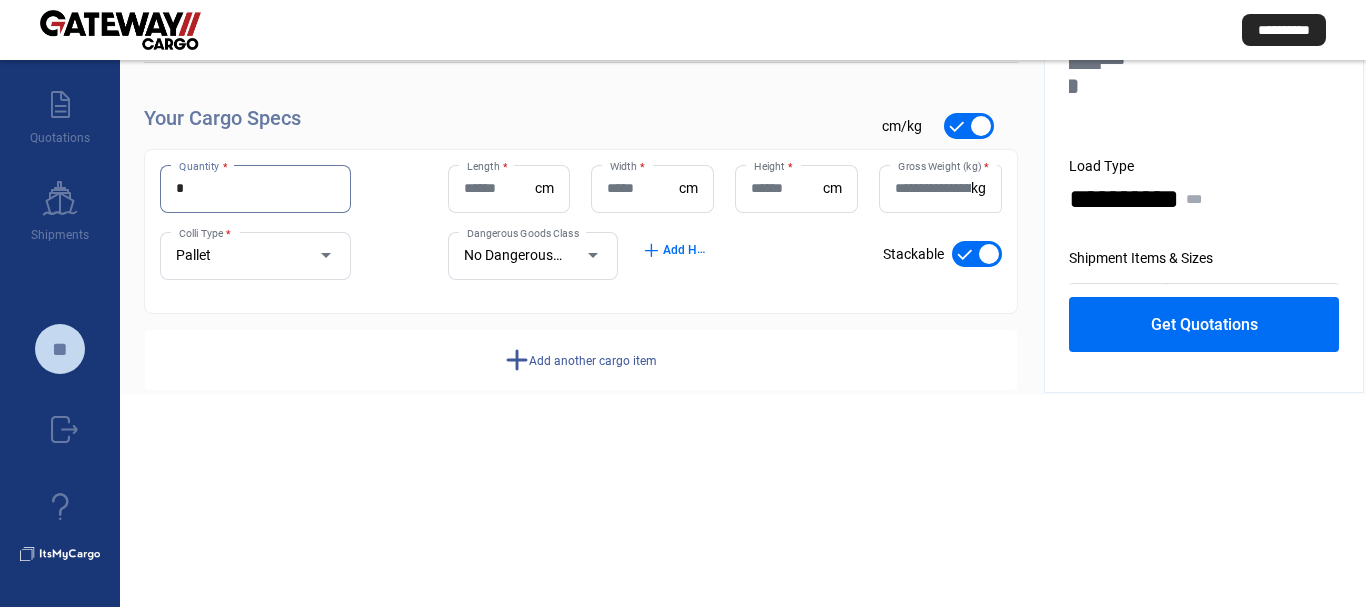 type on "*" 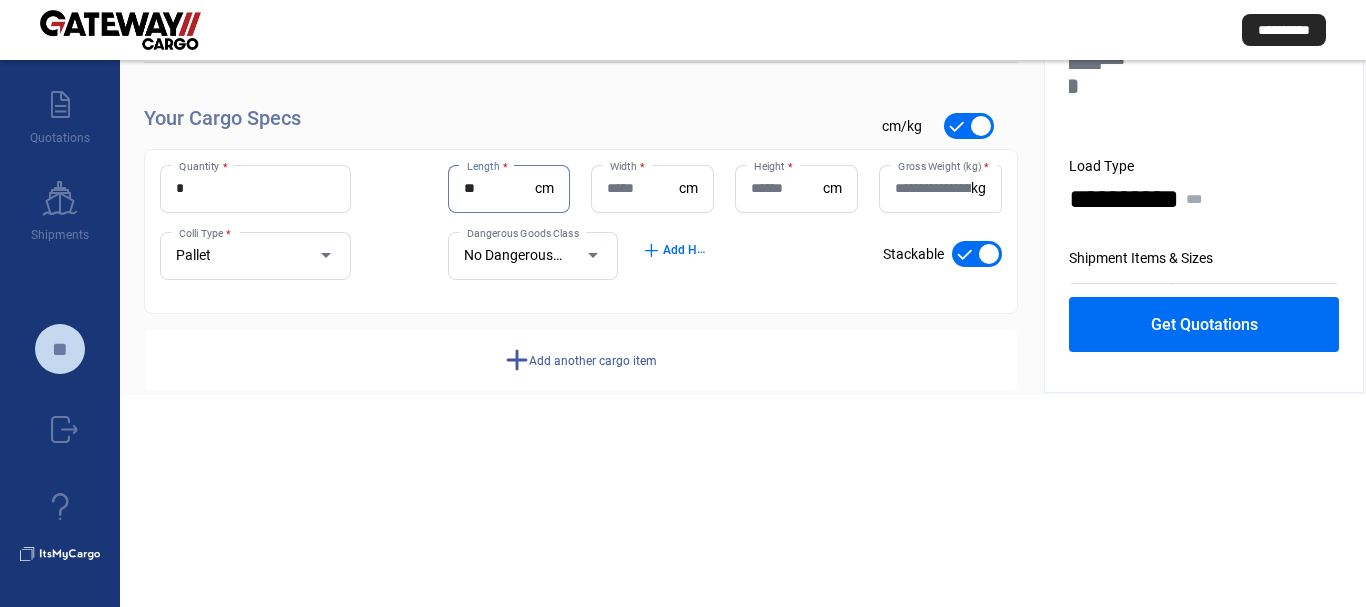 type on "**" 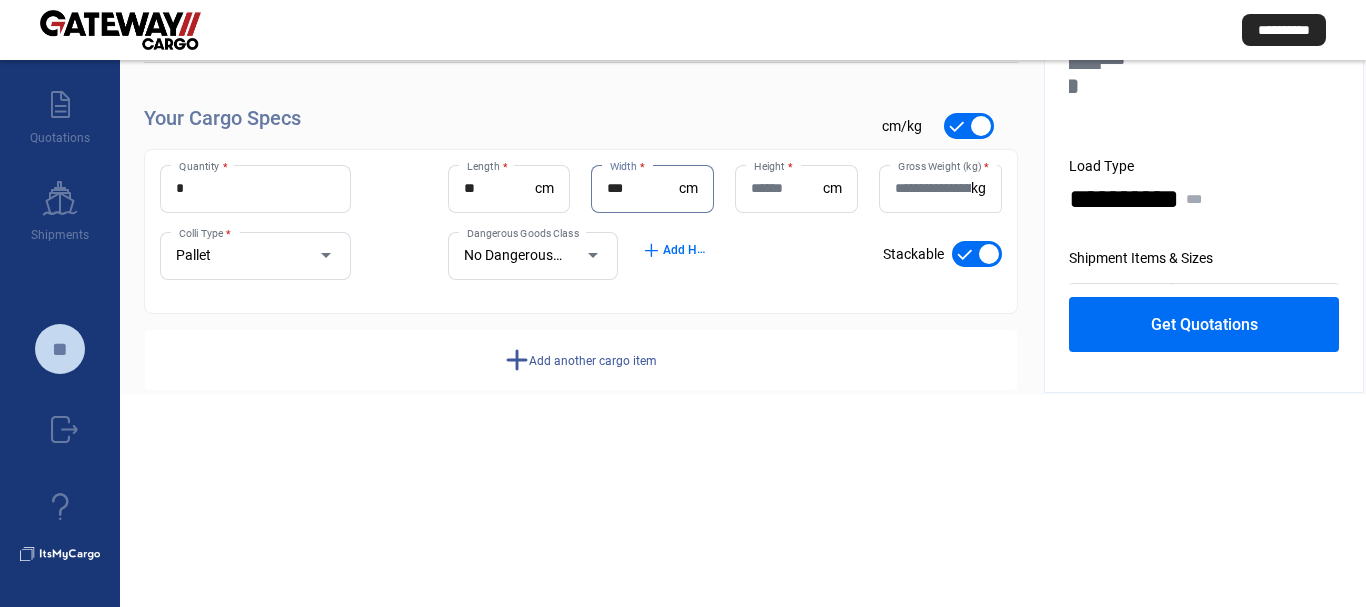 type on "***" 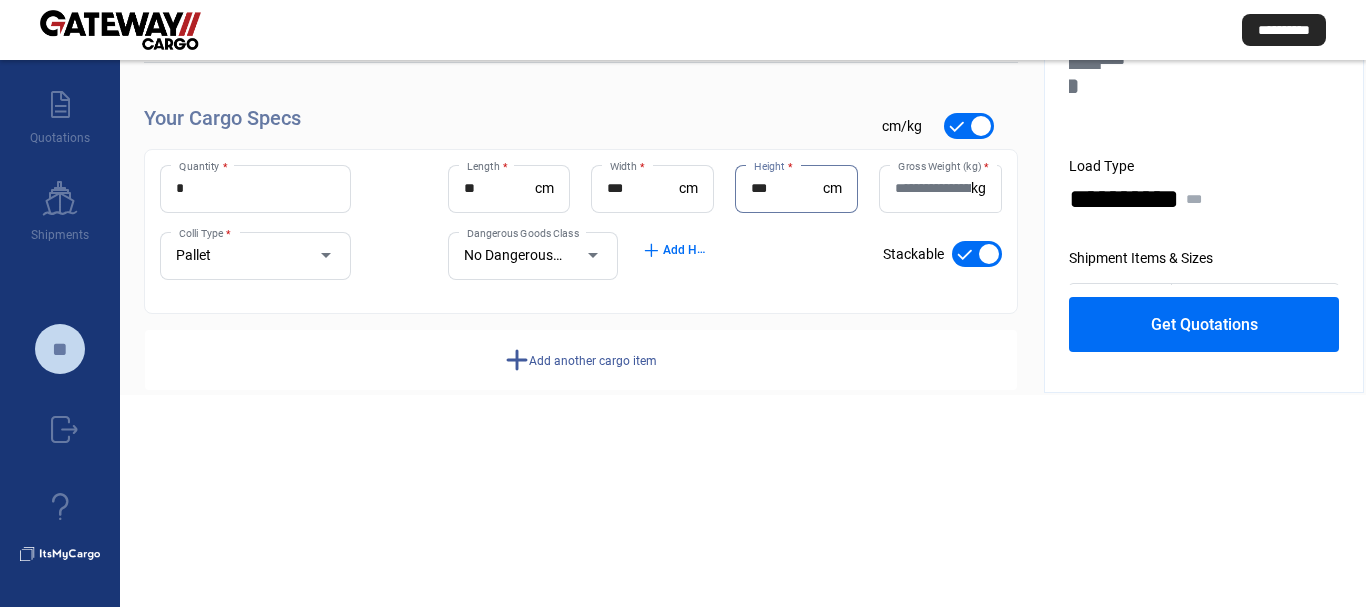 type on "***" 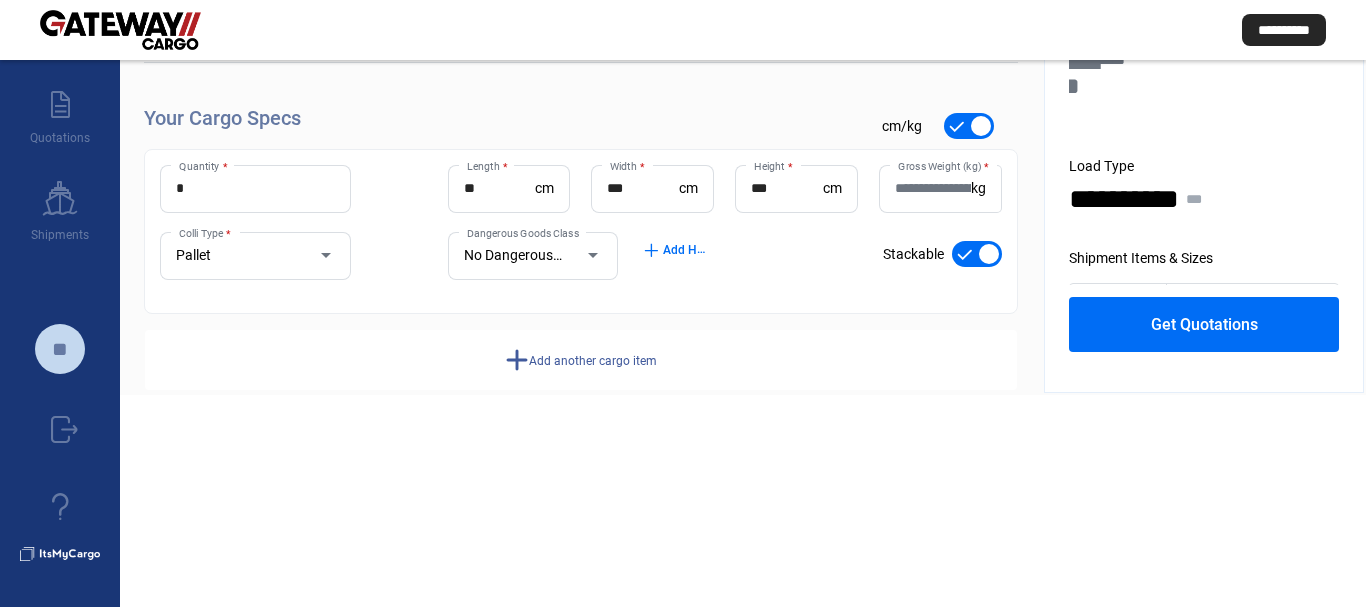 click on "check_mark    Stackable" 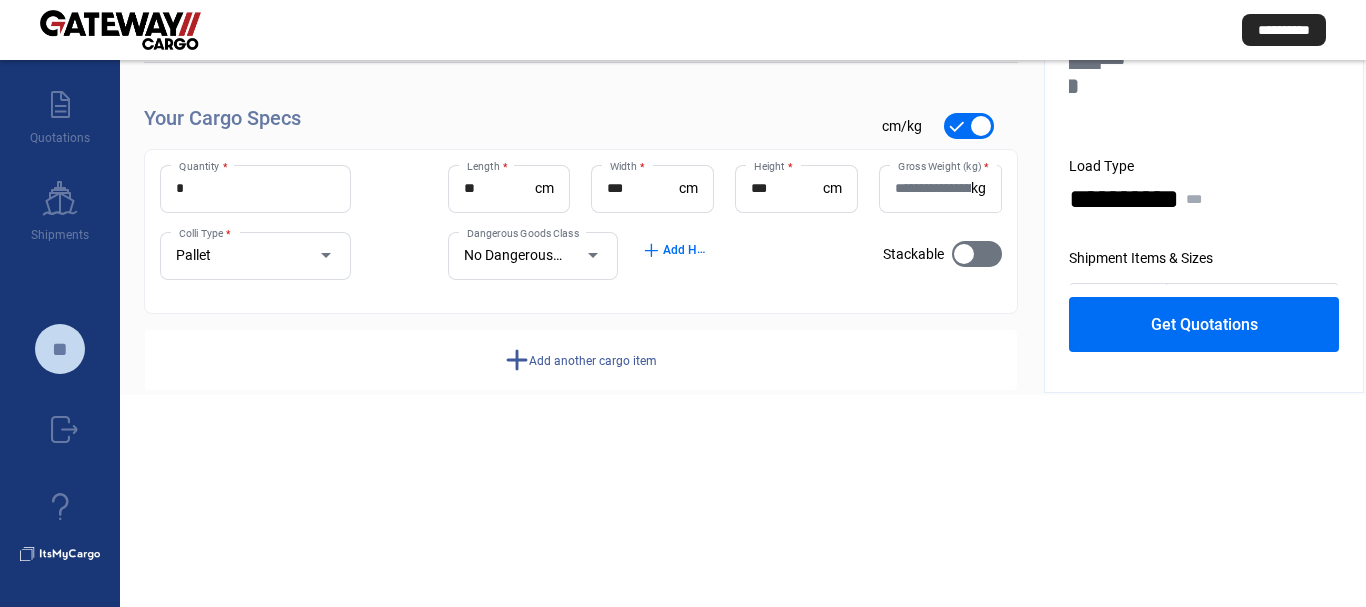 click on "Gross Weight (kg)  *" at bounding box center [933, 188] 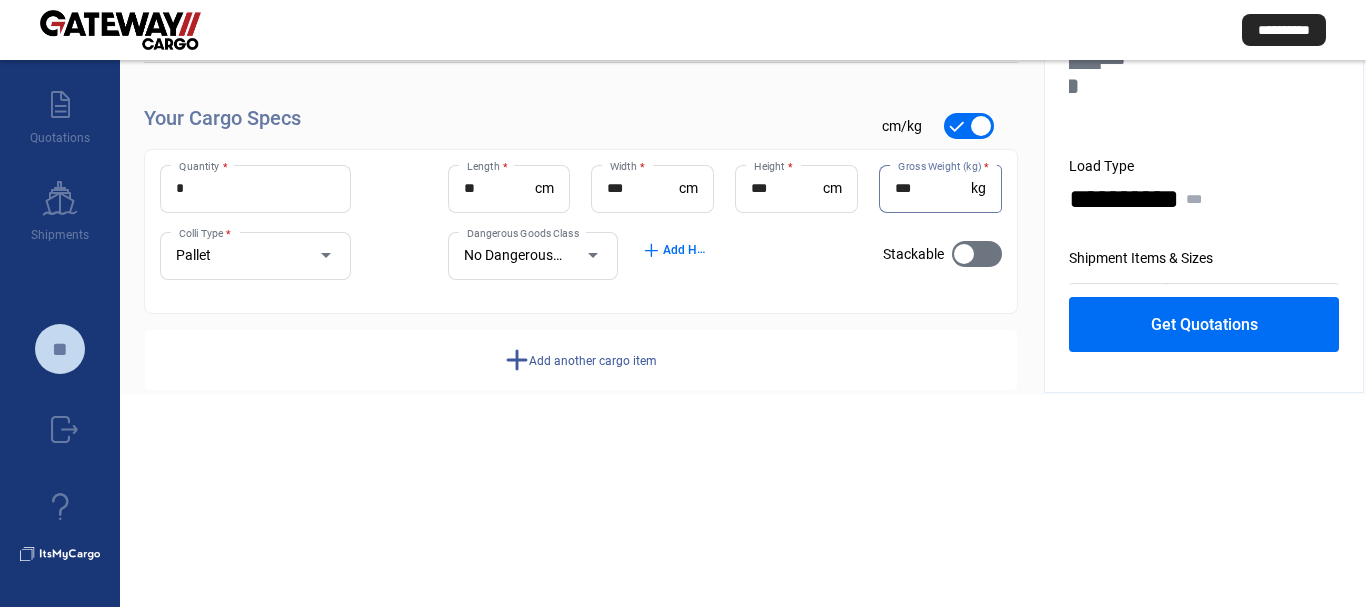 type on "***" 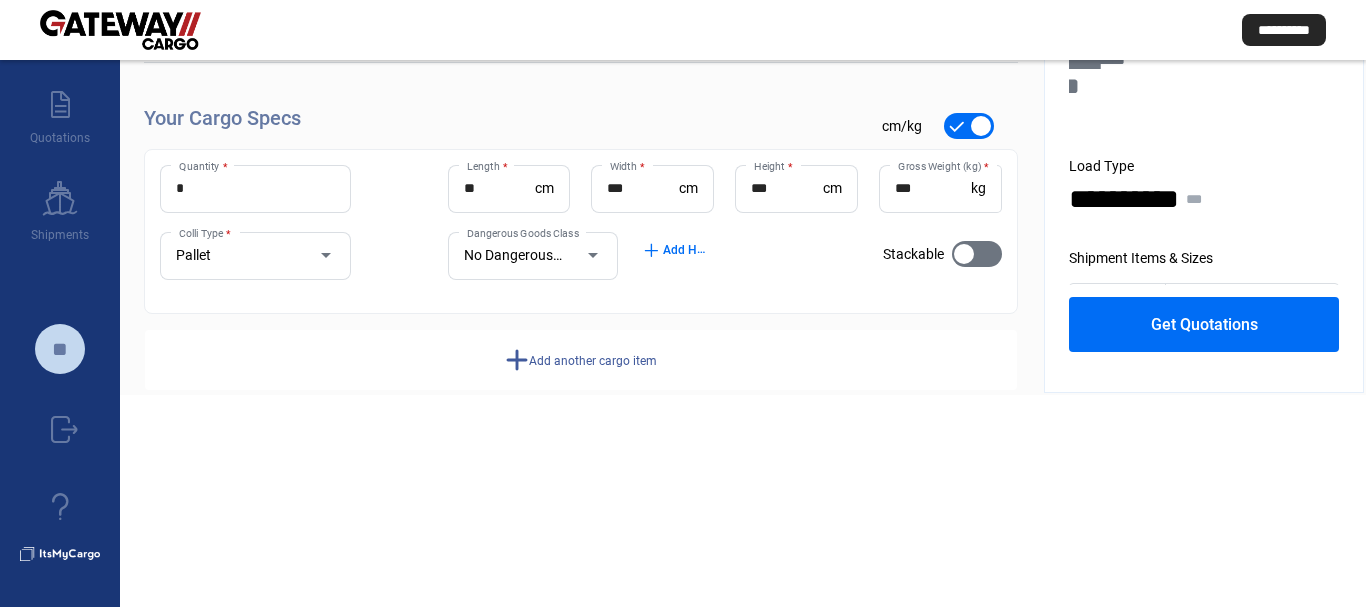 click on "Get Quotations" 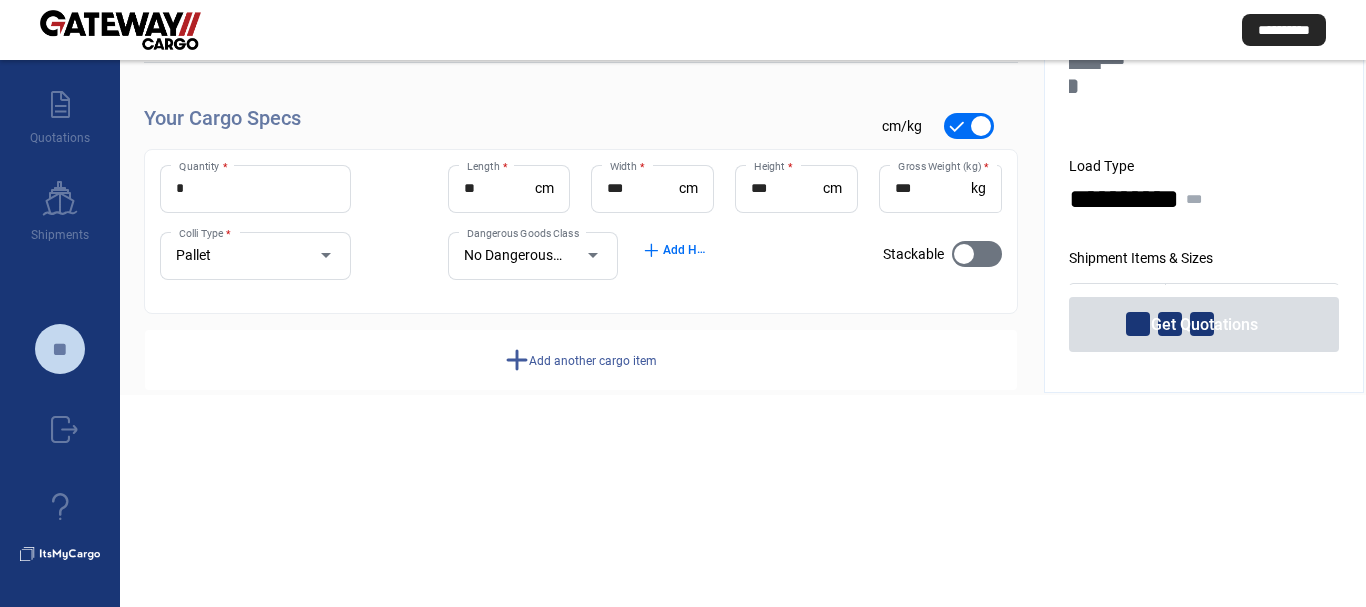 click 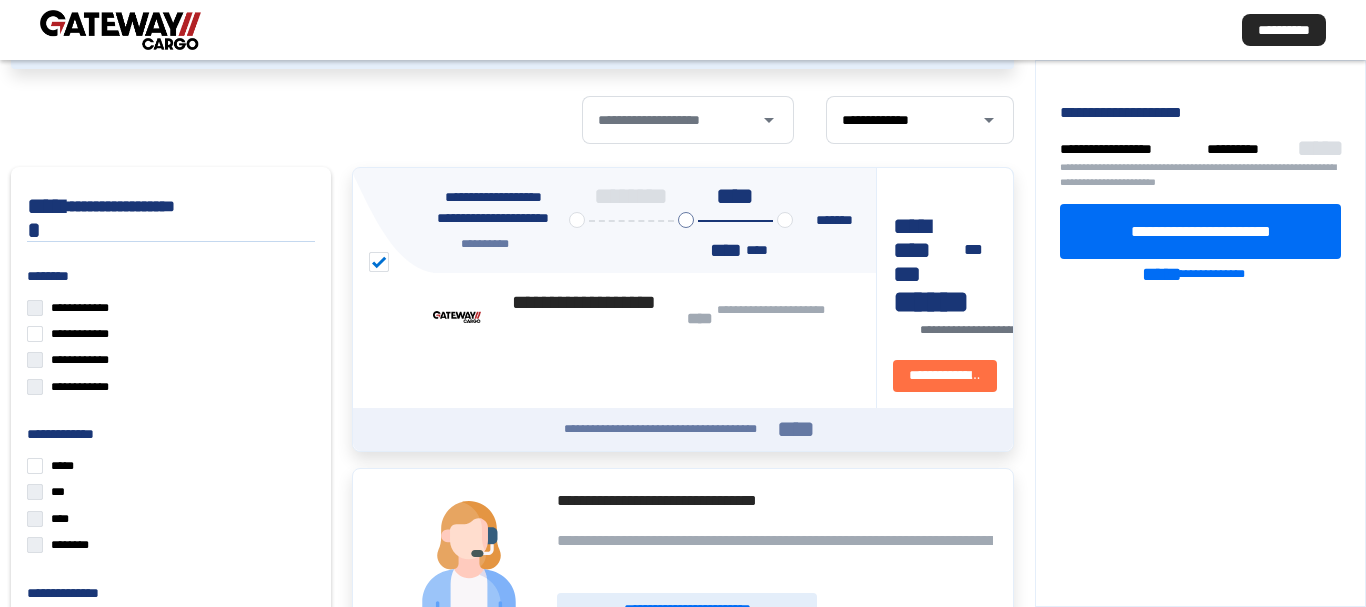 scroll, scrollTop: 212, scrollLeft: 0, axis: vertical 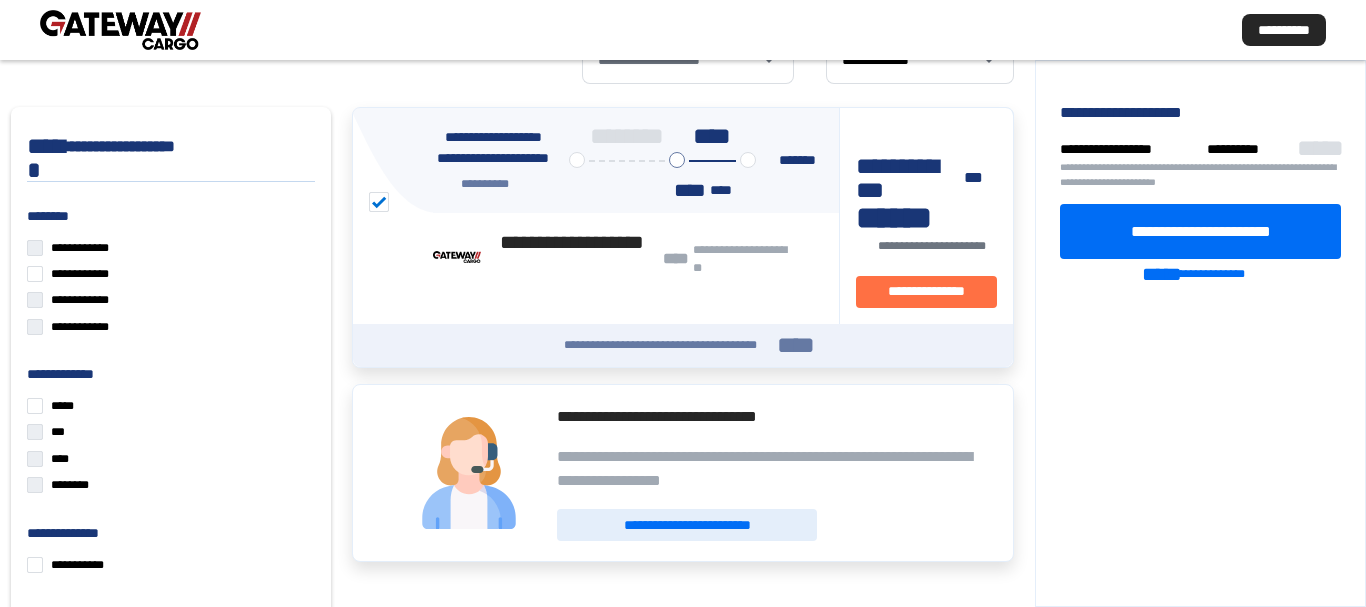 click on "**********" 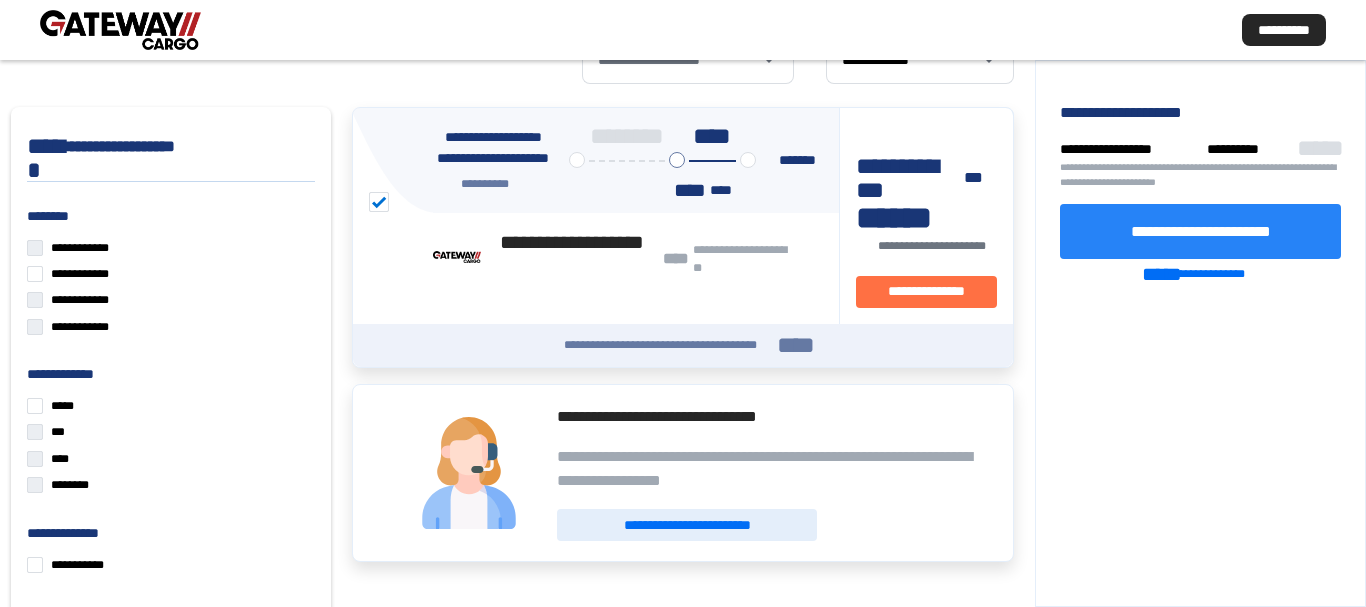 click on "**********" 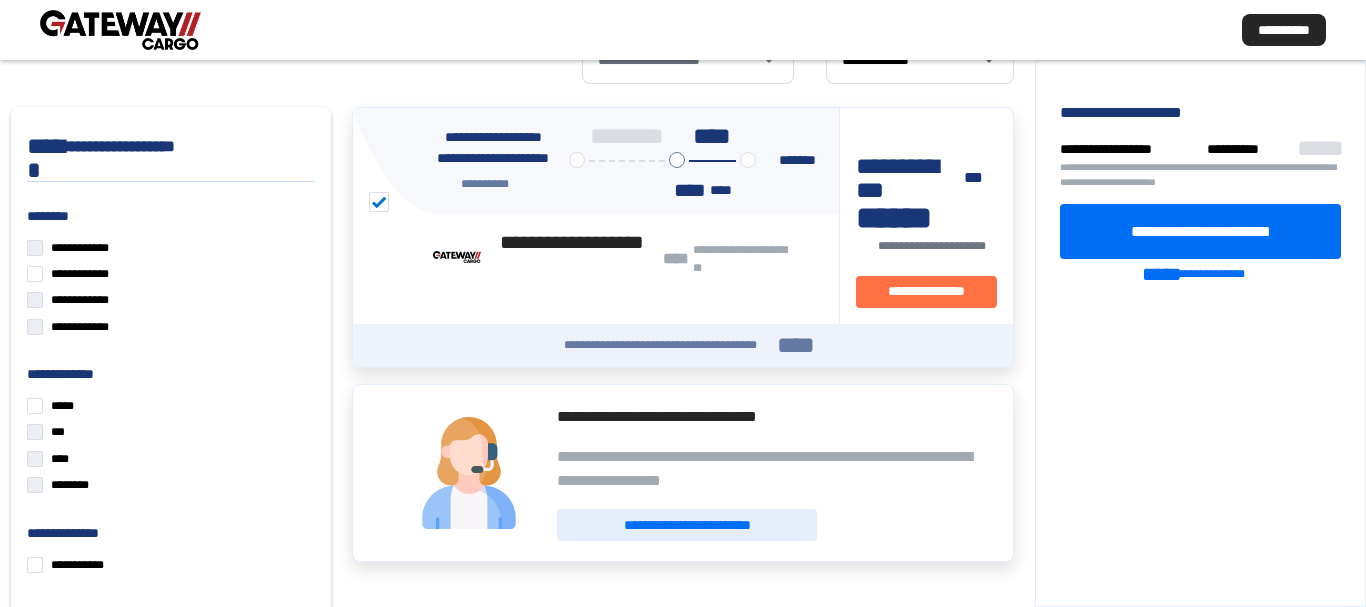 click at bounding box center [120, 30] 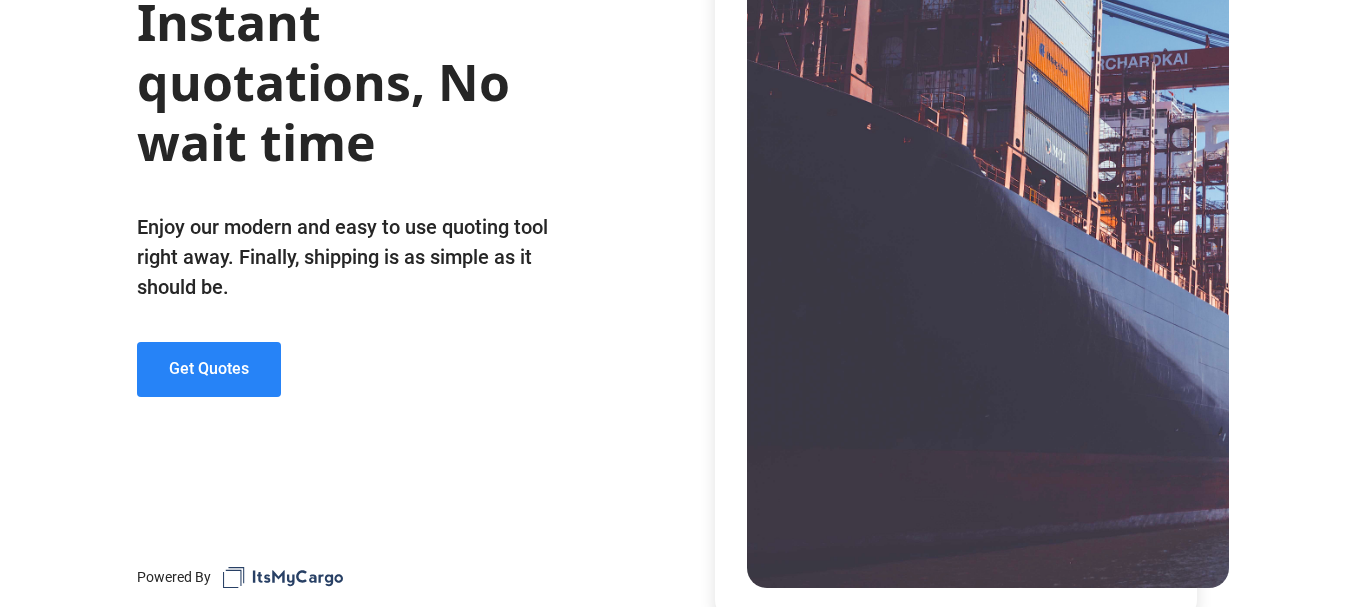 click on "Get Quotes" 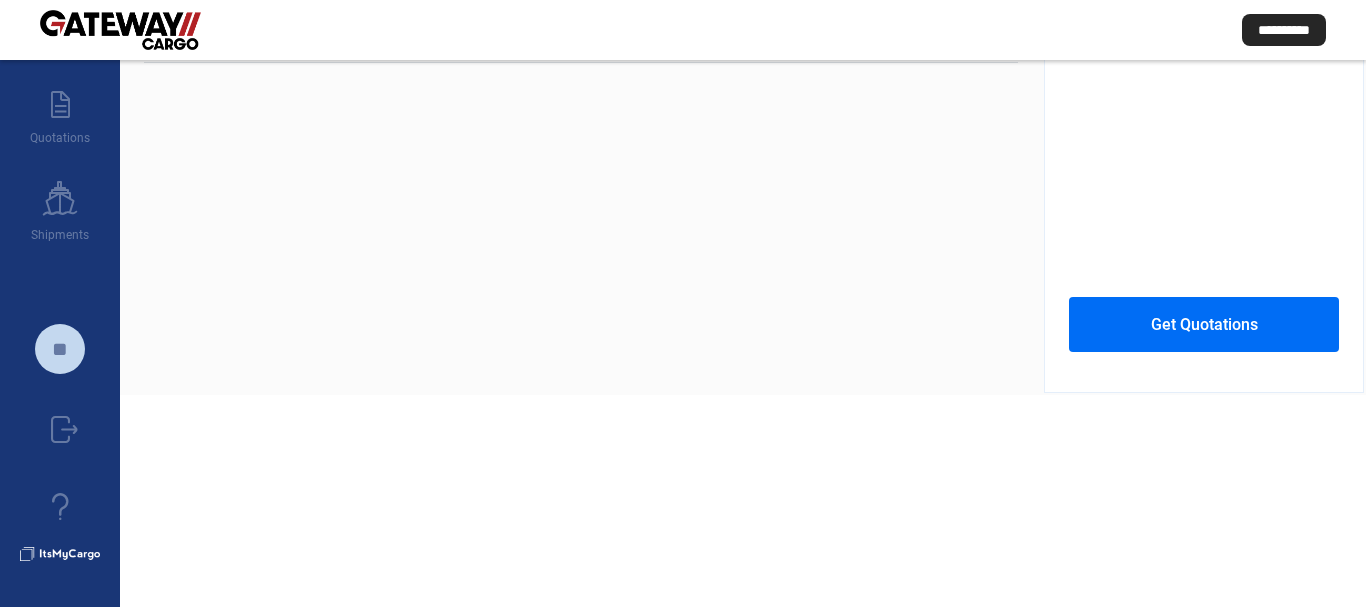 scroll, scrollTop: 0, scrollLeft: 0, axis: both 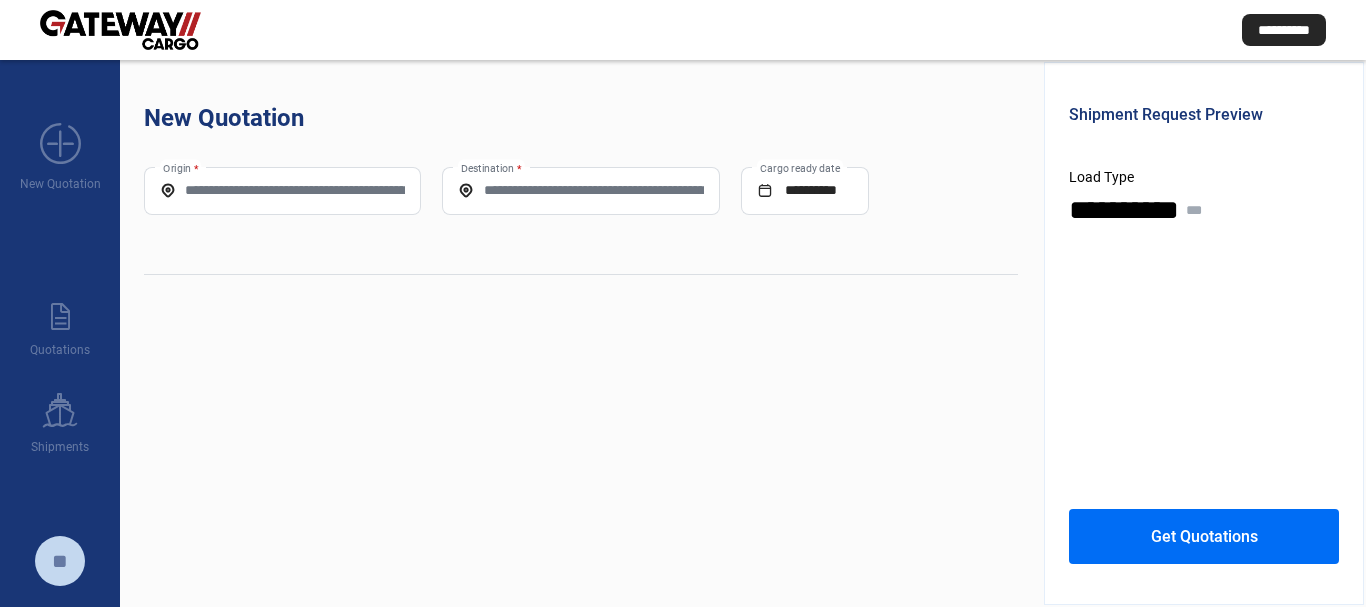 click on "Origin *" 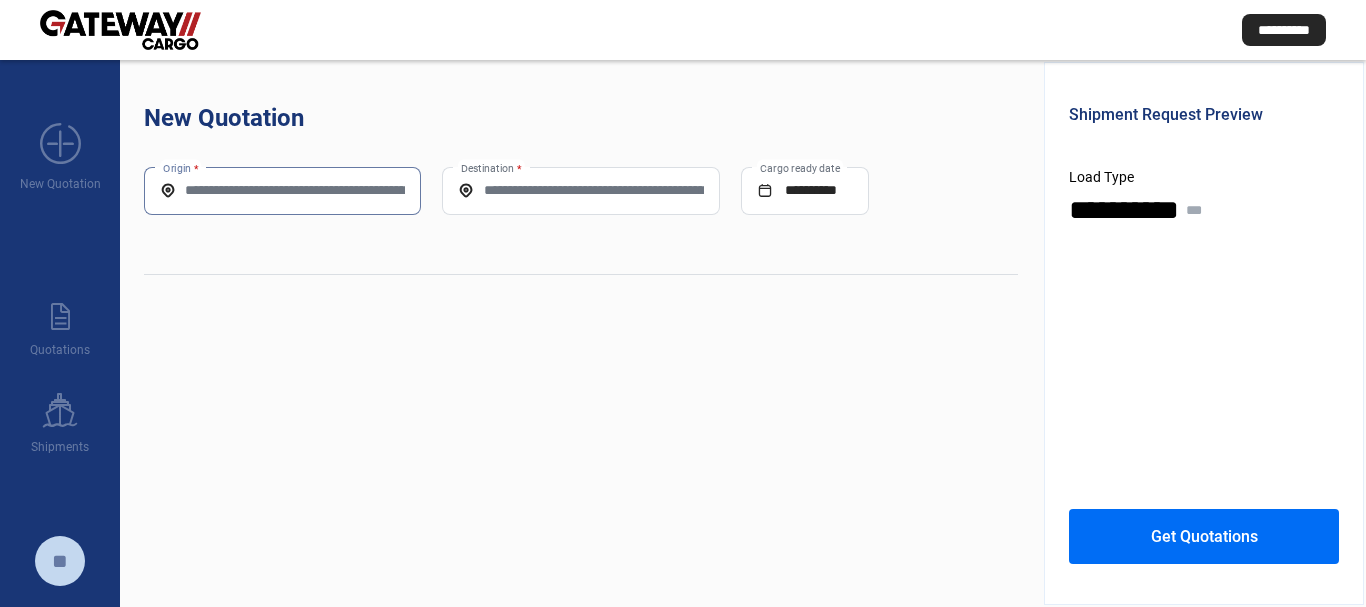 paste on "*****" 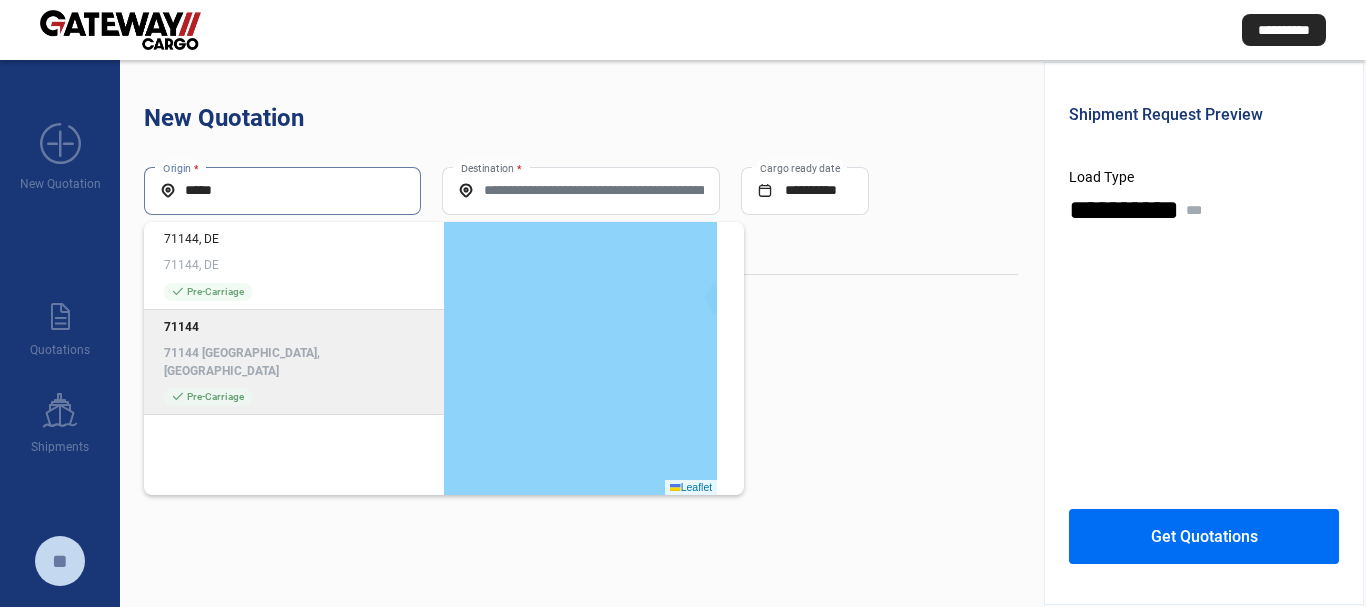 click on "71144 [GEOGRAPHIC_DATA], [GEOGRAPHIC_DATA]" 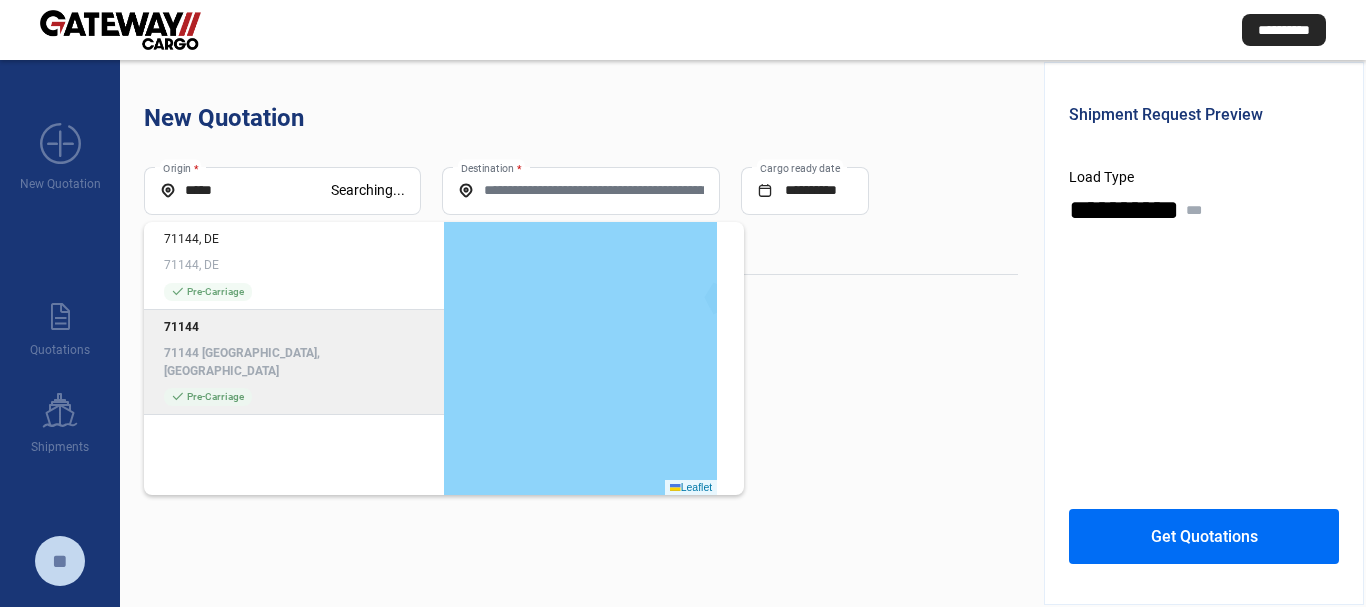 click on "71144 [GEOGRAPHIC_DATA], [GEOGRAPHIC_DATA]" 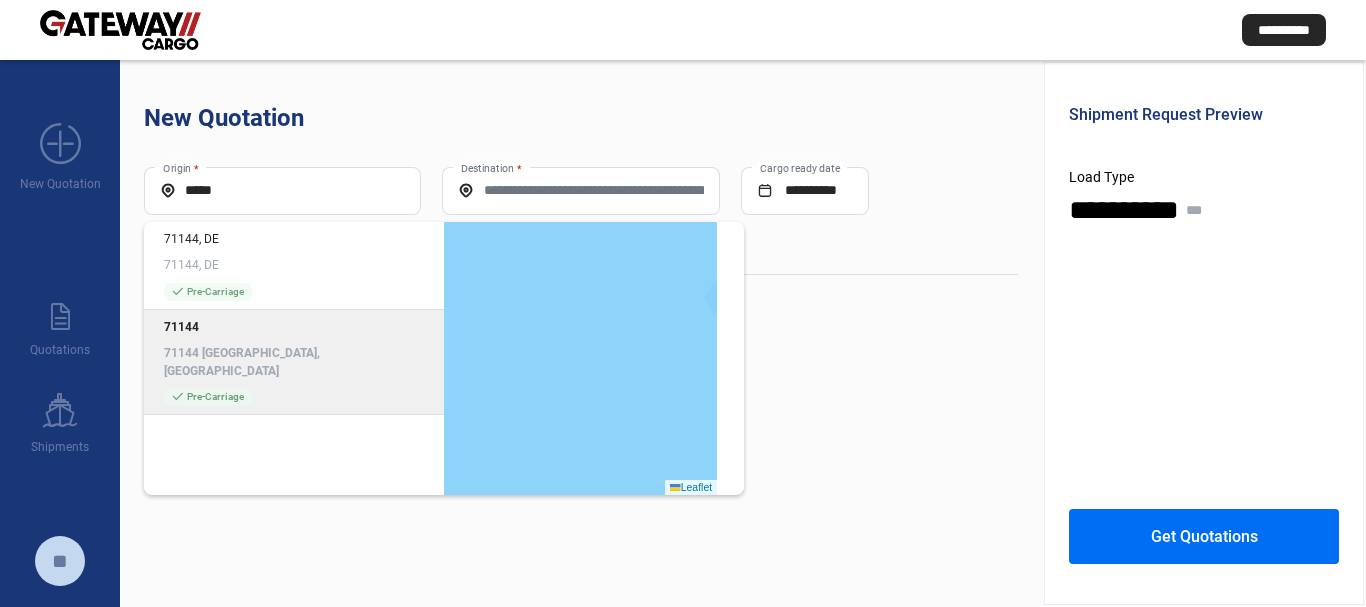 click on "71144 [GEOGRAPHIC_DATA], [GEOGRAPHIC_DATA]" 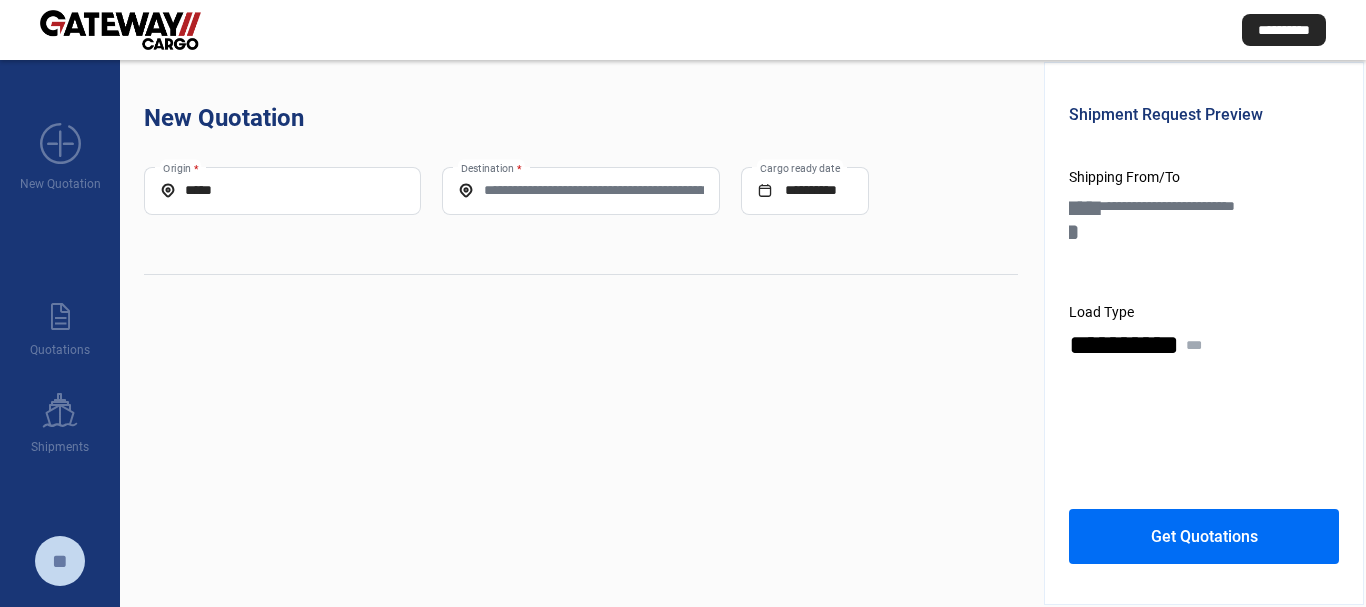 type on "**********" 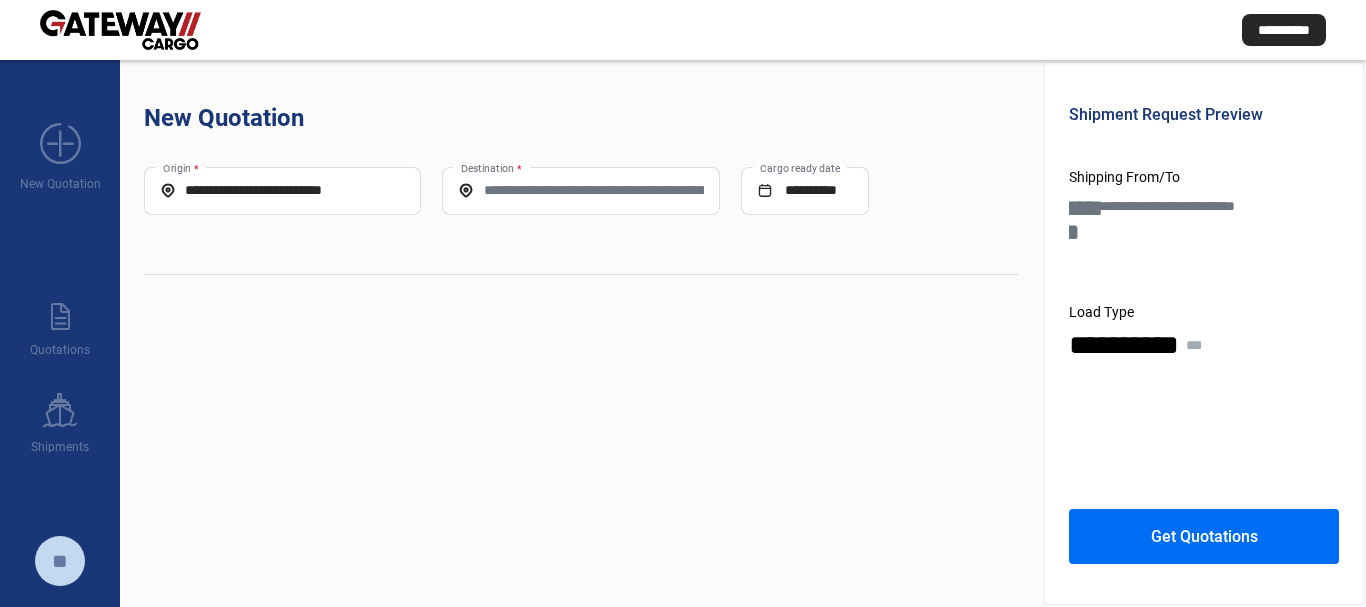 click on "Destination *" at bounding box center (580, 190) 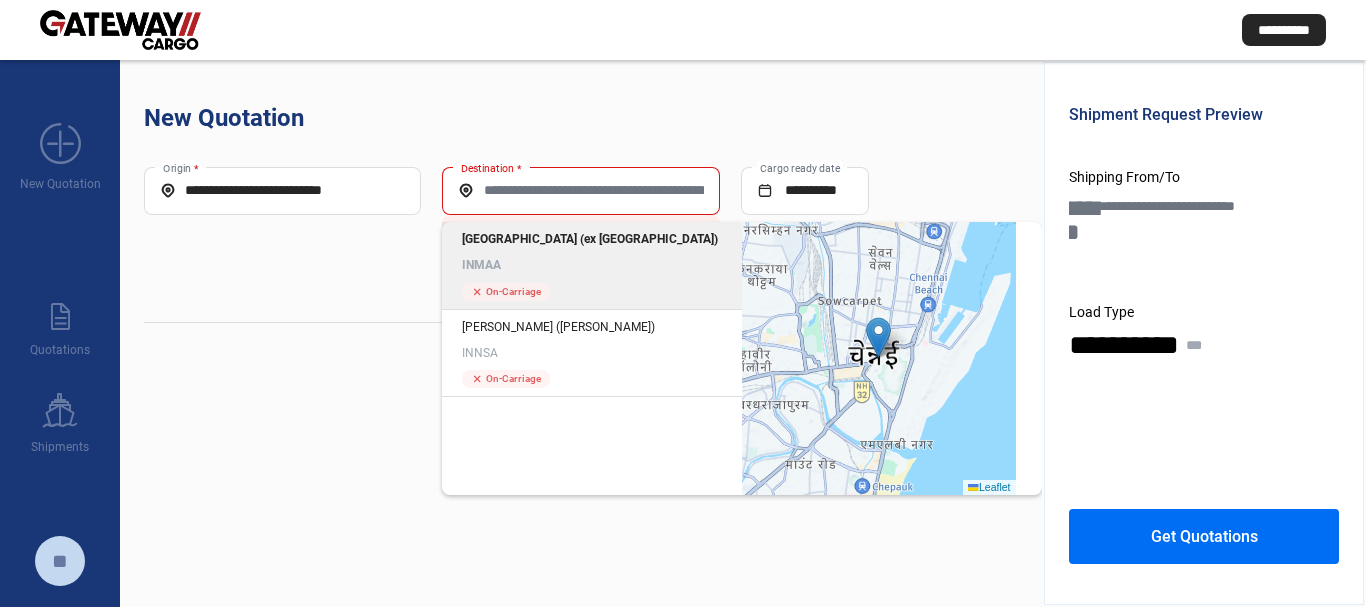 click on "[GEOGRAPHIC_DATA] (ex [GEOGRAPHIC_DATA]) INMAA" 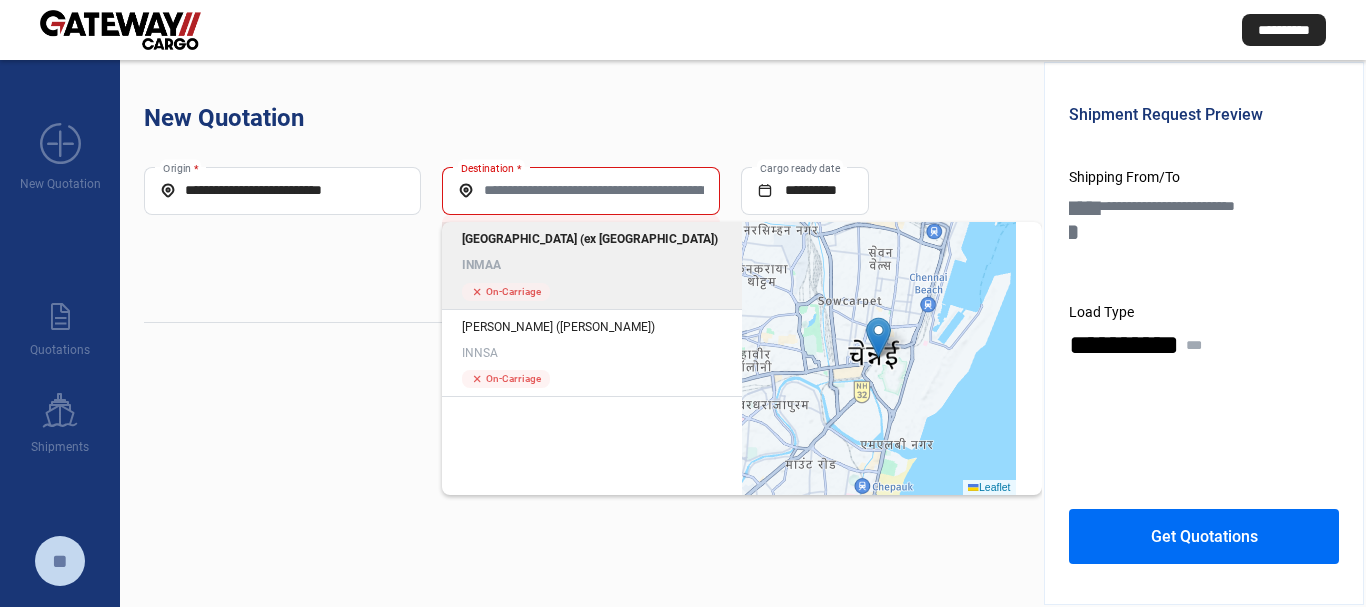 type on "*****" 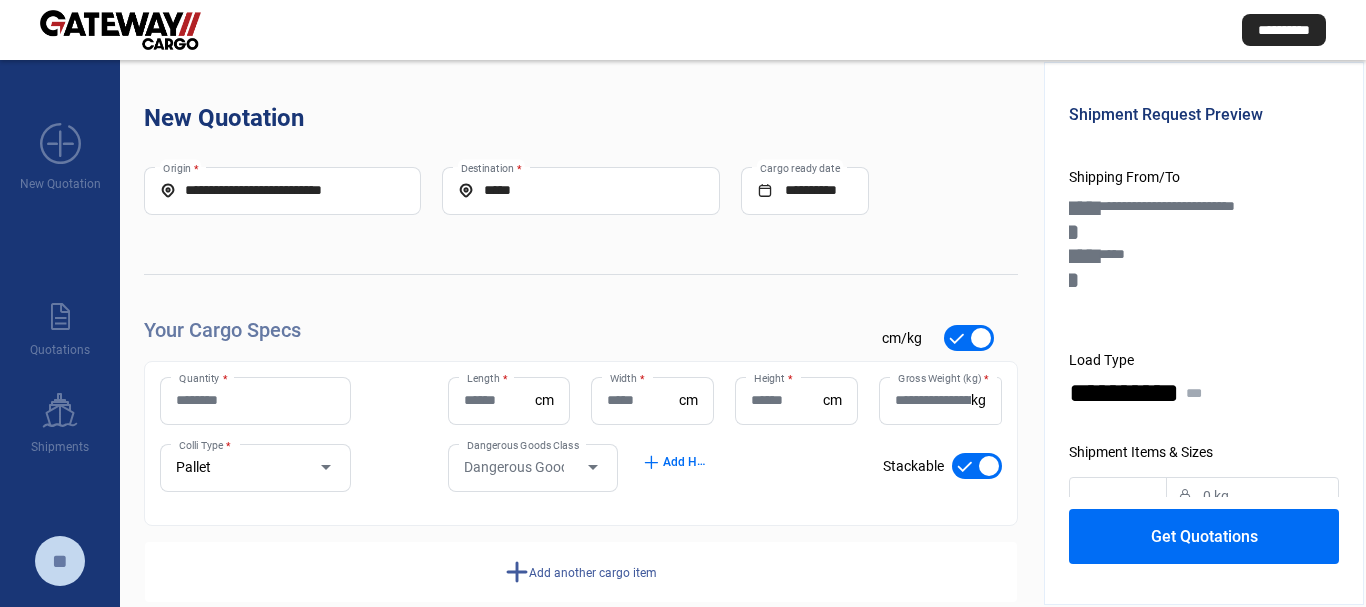 type on "**********" 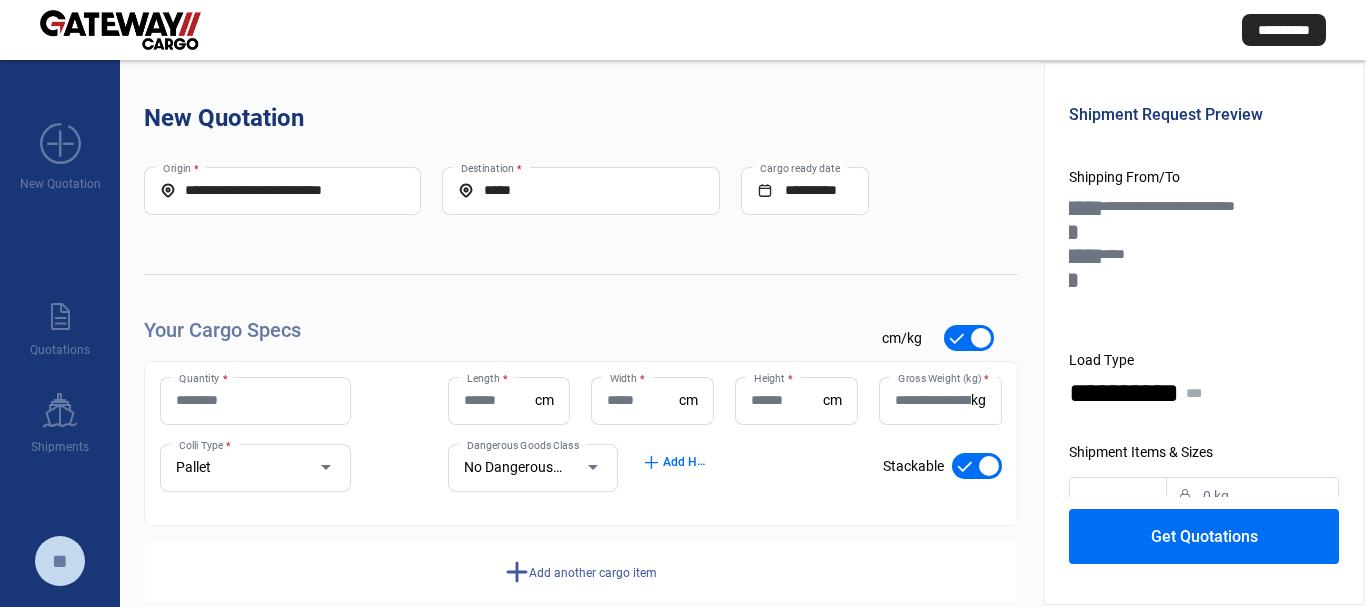 click on "Quantity *" 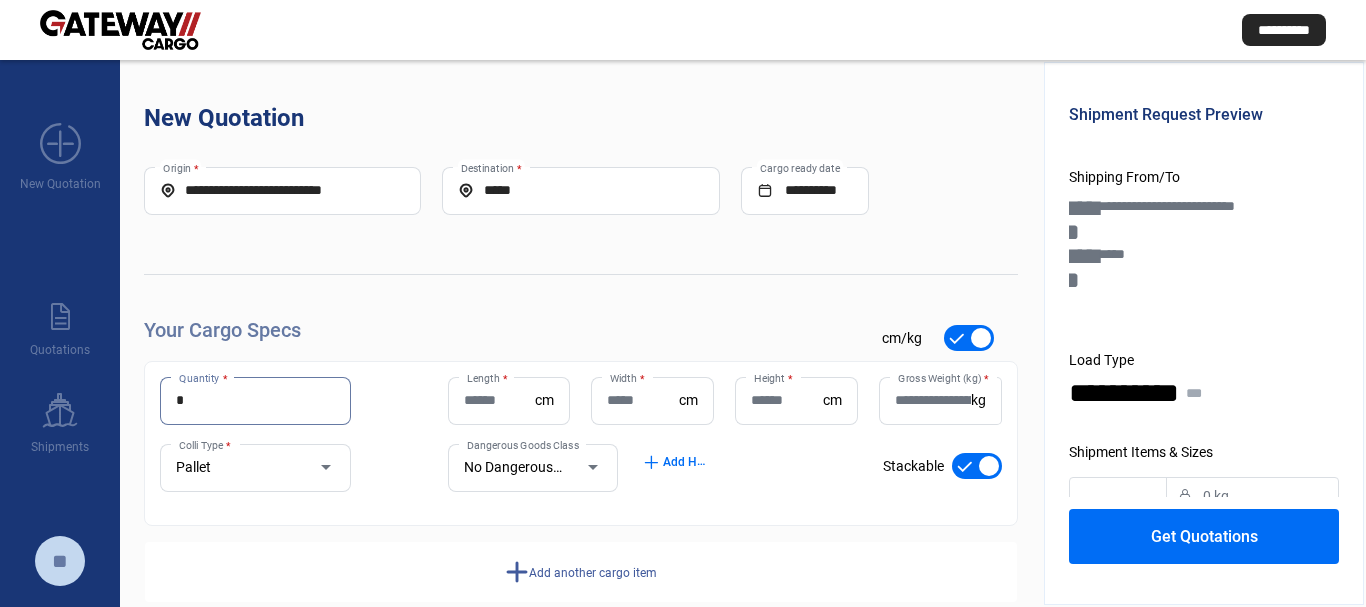 type on "*" 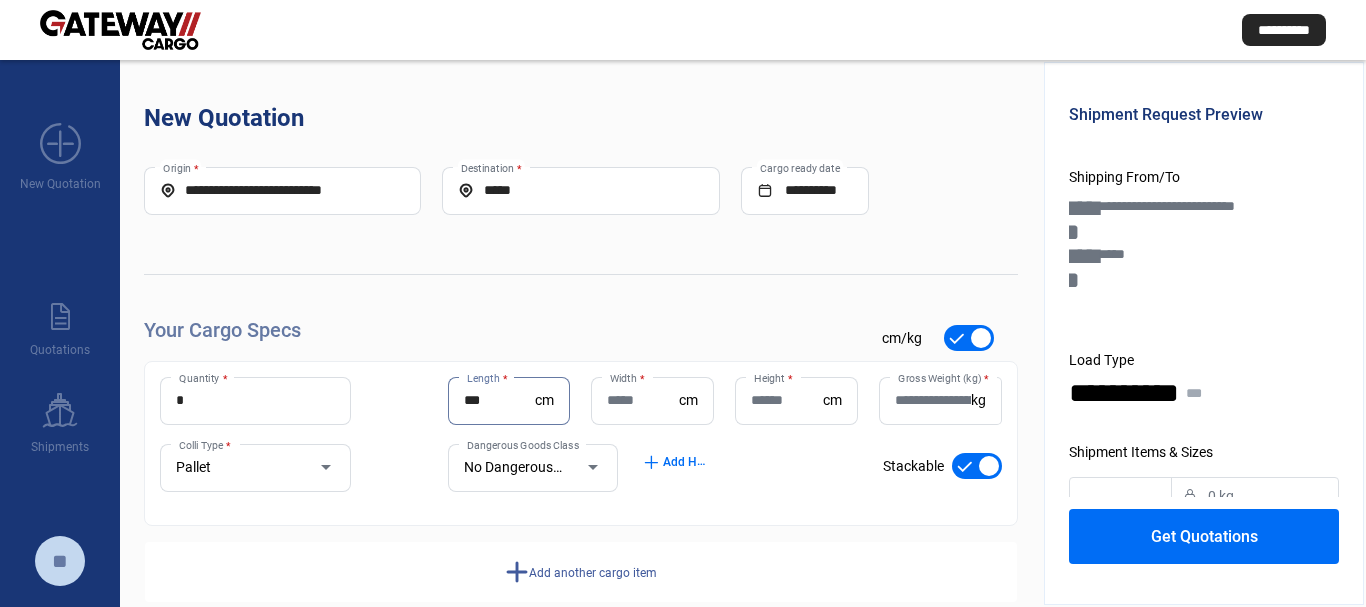 type on "***" 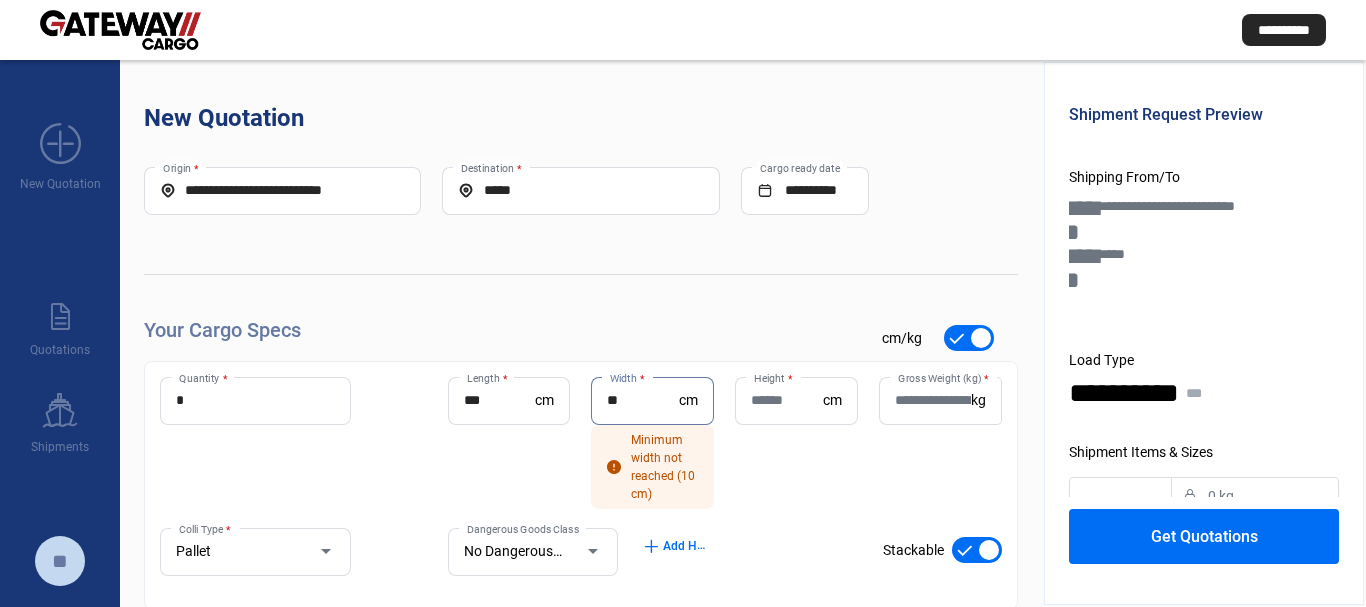 type on "**" 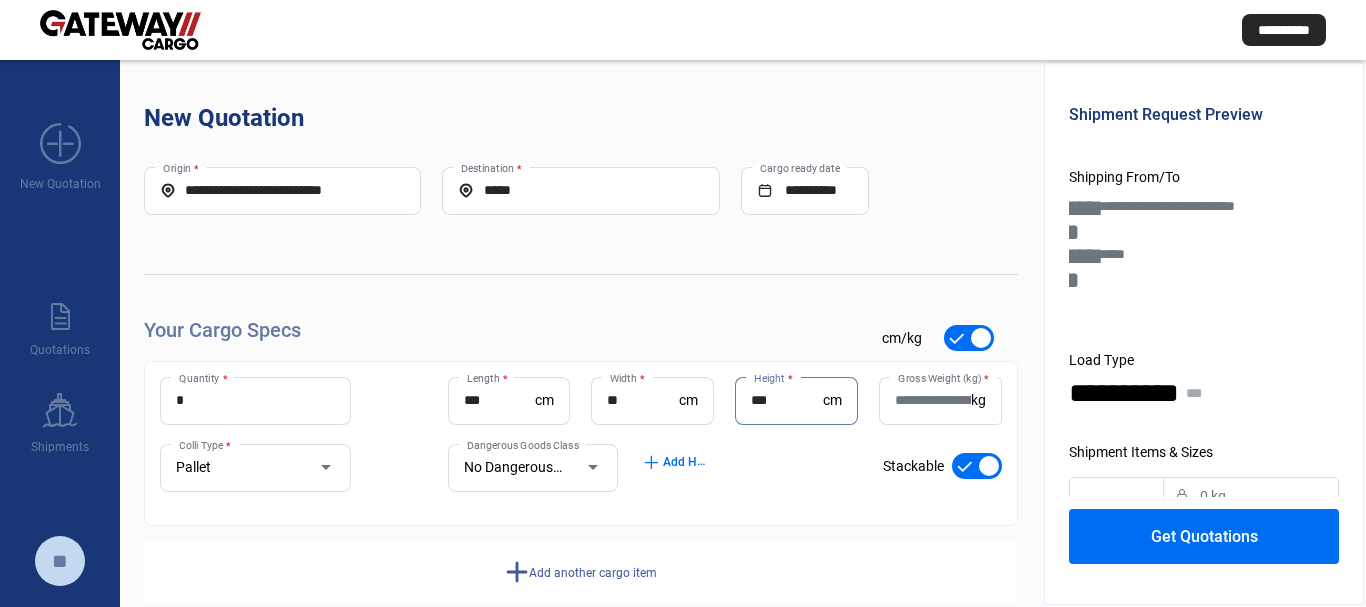 type on "***" 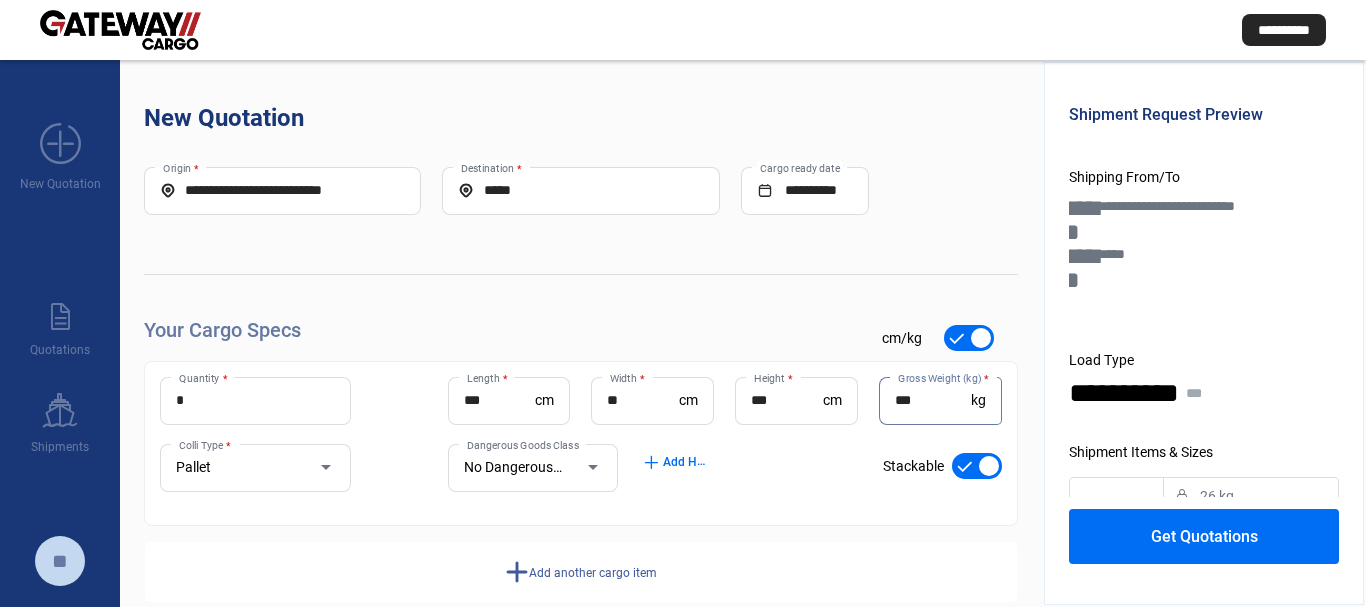 type on "***" 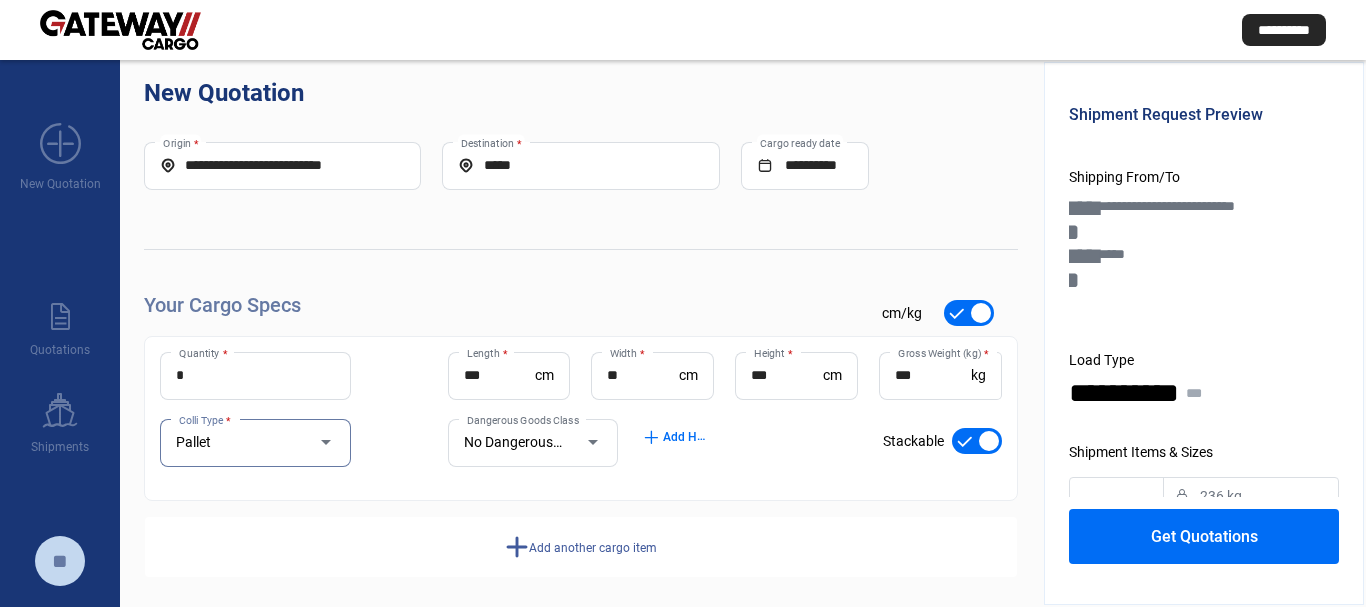 scroll, scrollTop: 36, scrollLeft: 0, axis: vertical 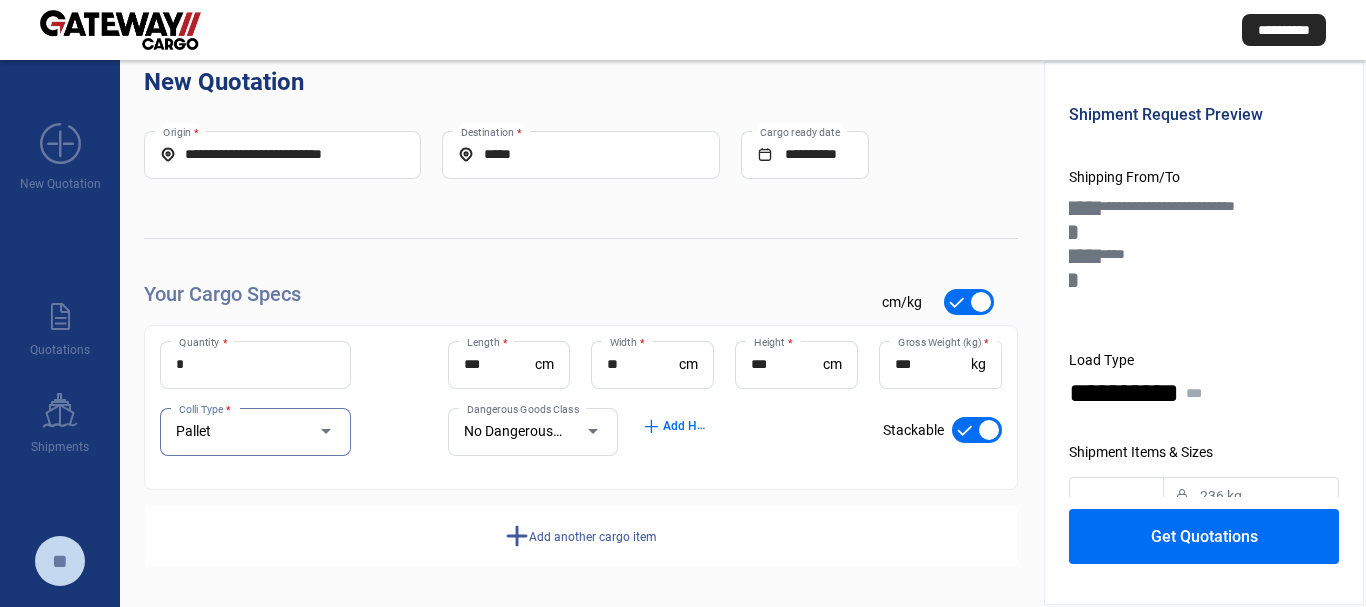 click on "add  Add another cargo item" 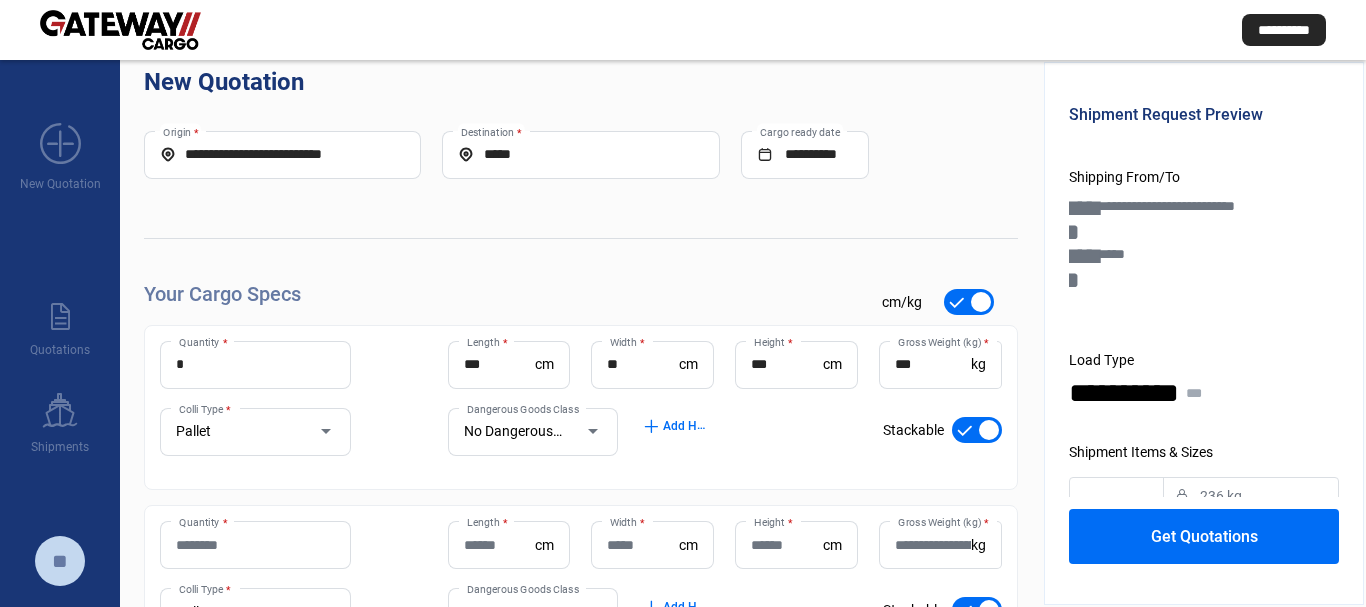 click on "*  Quantity * *** Length  * cm ** Width  * cm *** Height  * cm *** Gross Weight (kg)  * kg Pallet Colli Type * No Dangerous Goods Dangerous Goods Class add  Add HS Codes check_mark    Stackable  Quantity * Length  * cm Width  * cm Height  * [PERSON_NAME] Weight (kg)  * kg Pallet Colli Type * Dangerous Goods Class Dangerous Goods Class add  Add HS Codes check_mark    Stackable" 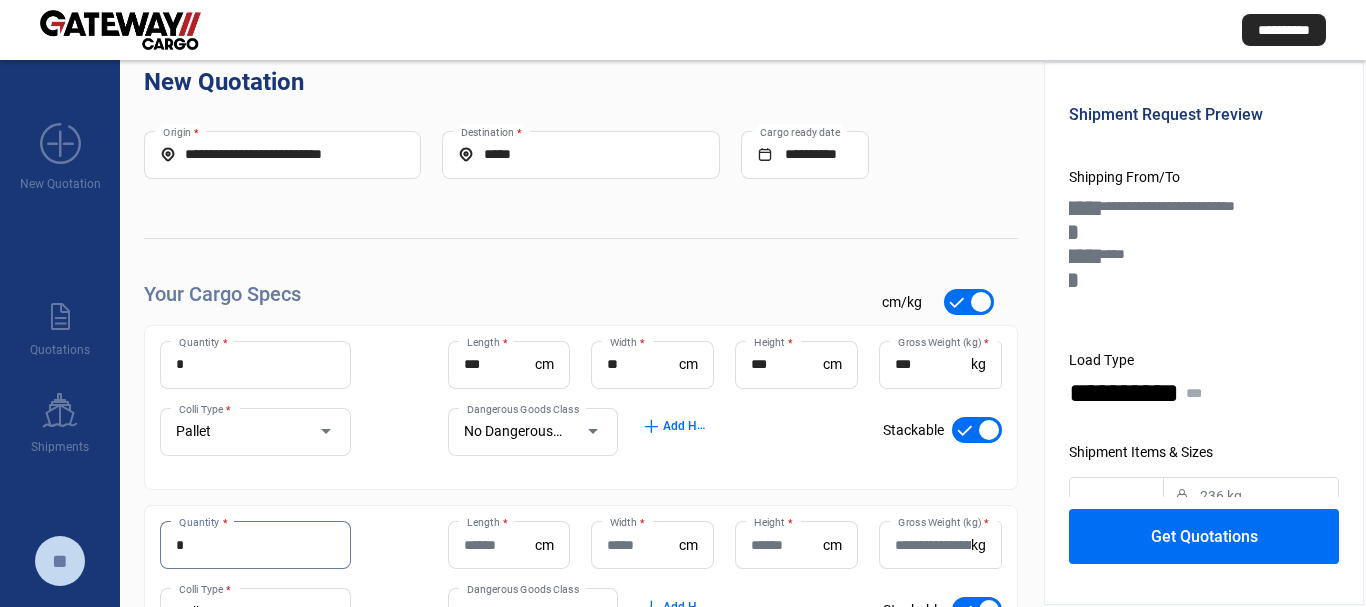 type on "*" 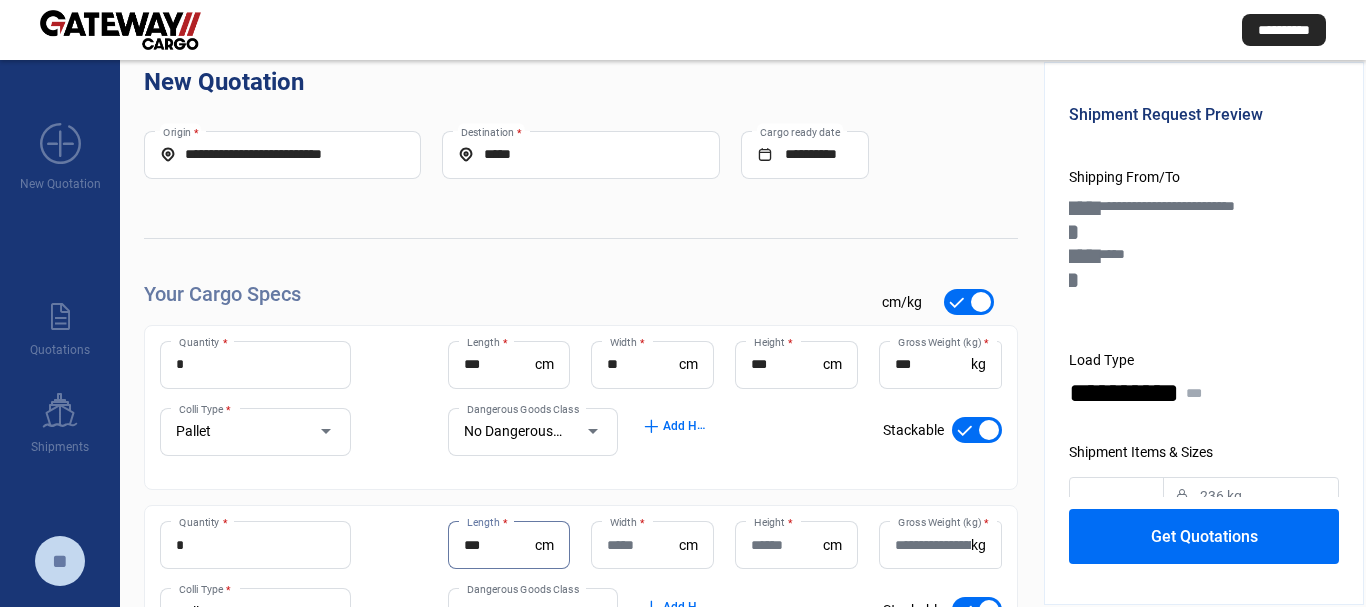 type on "***" 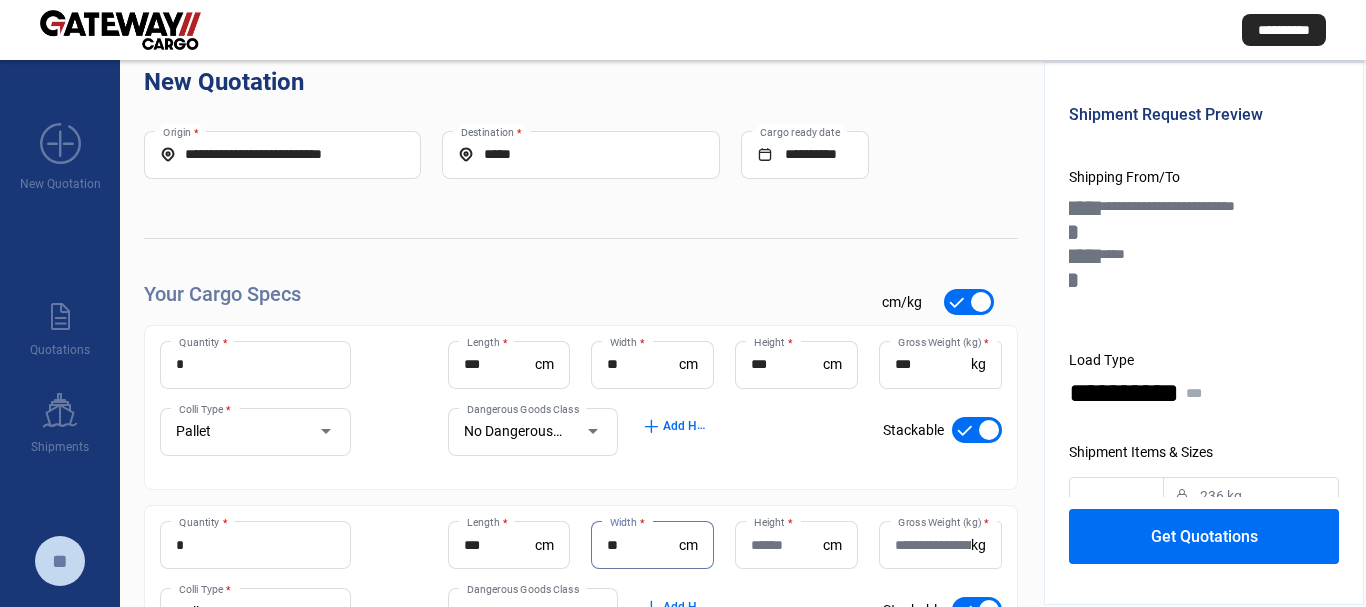 type on "**" 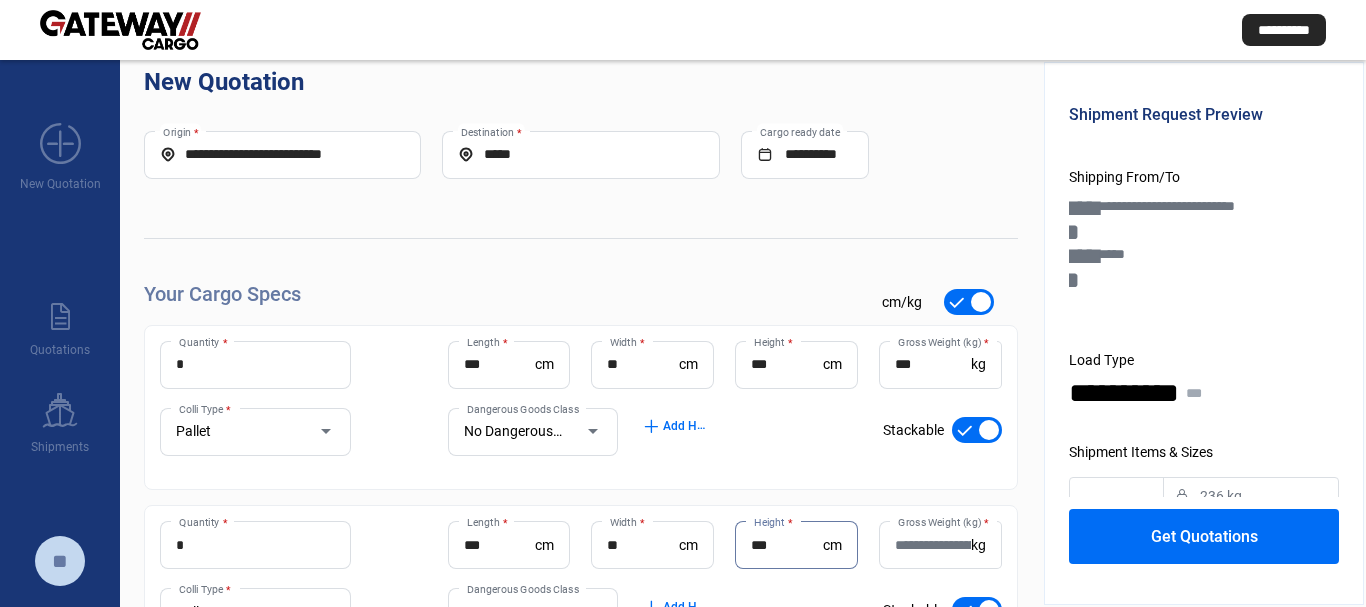 type on "***" 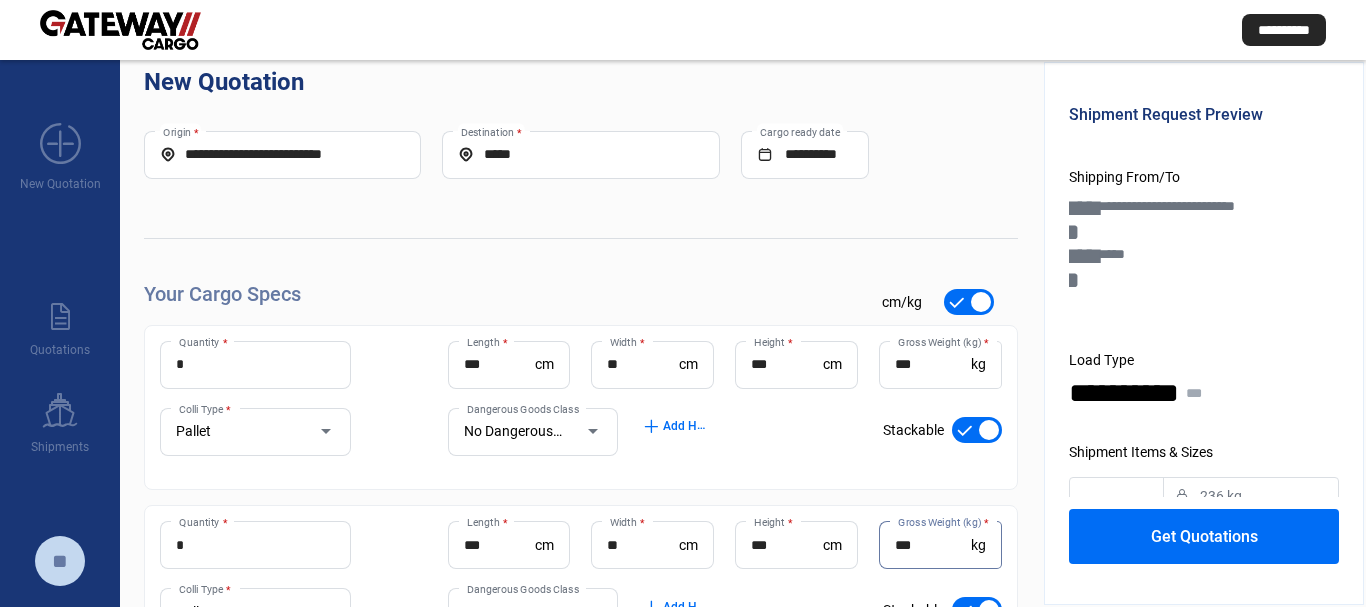 type on "***" 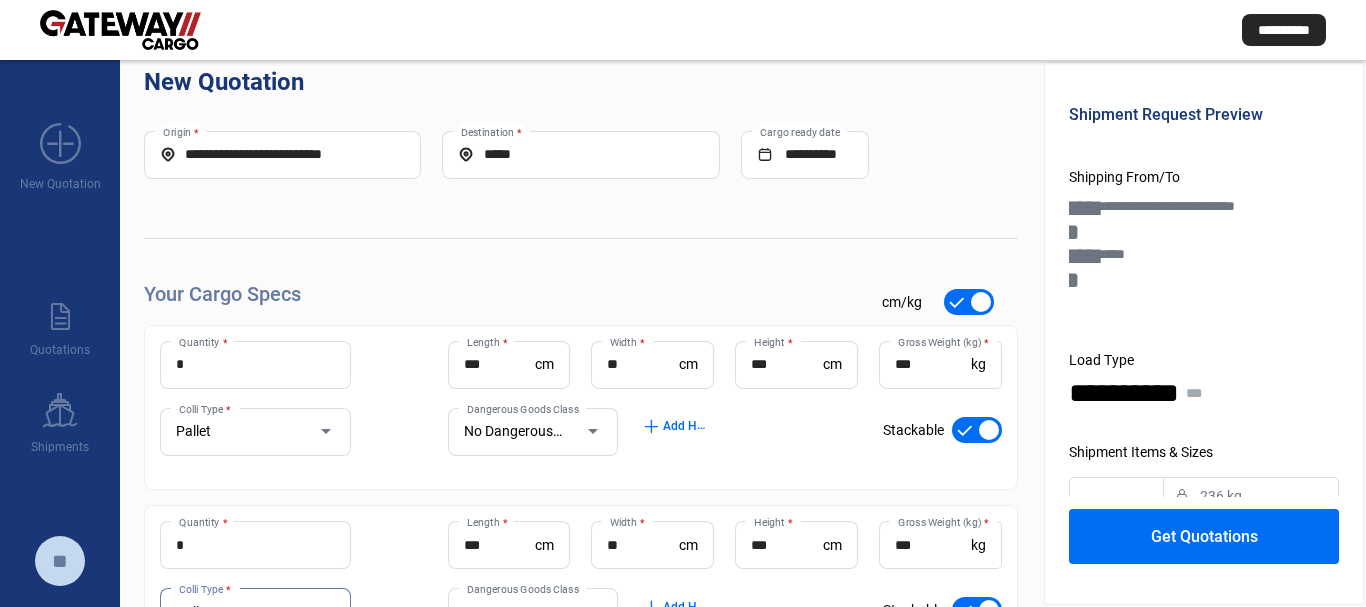 scroll, scrollTop: 53, scrollLeft: 0, axis: vertical 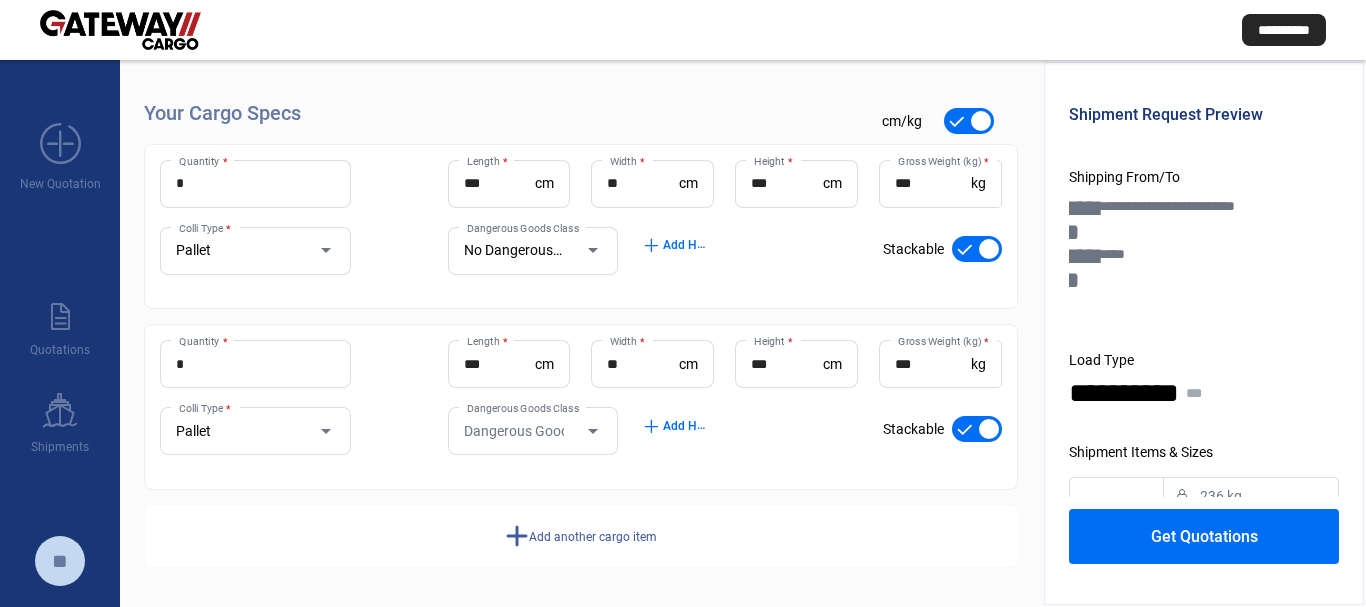 click on "add  Add another cargo item" 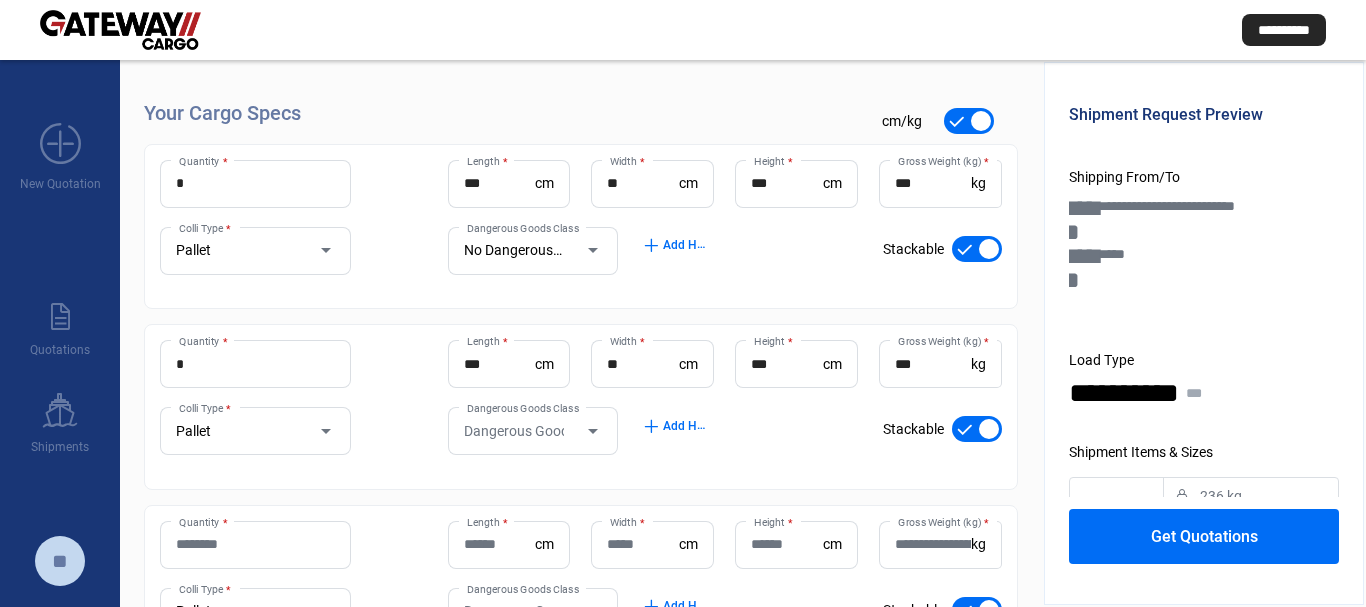 click on "Quantity * Length  * cm Width  * cm Height  * [PERSON_NAME] Weight (kg)  * kg Pallet Colli Type * Dangerous Goods Class Dangerous Goods Class add  Add HS Codes check_mark    Stackable" 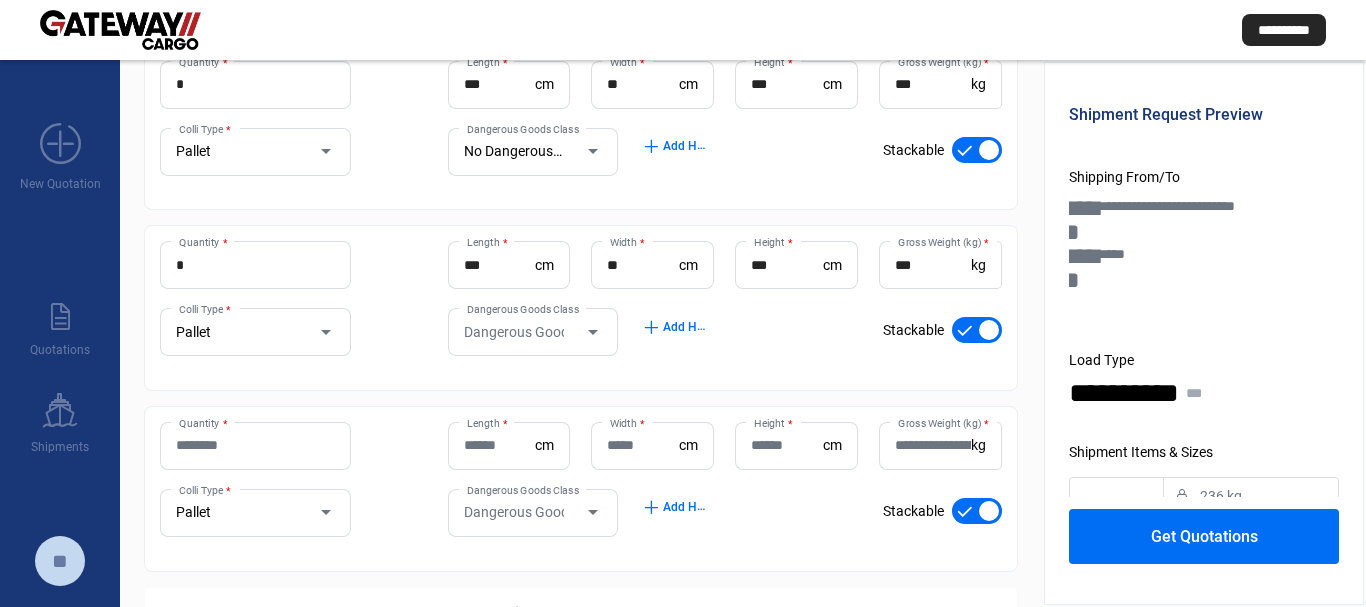 scroll, scrollTop: 398, scrollLeft: 0, axis: vertical 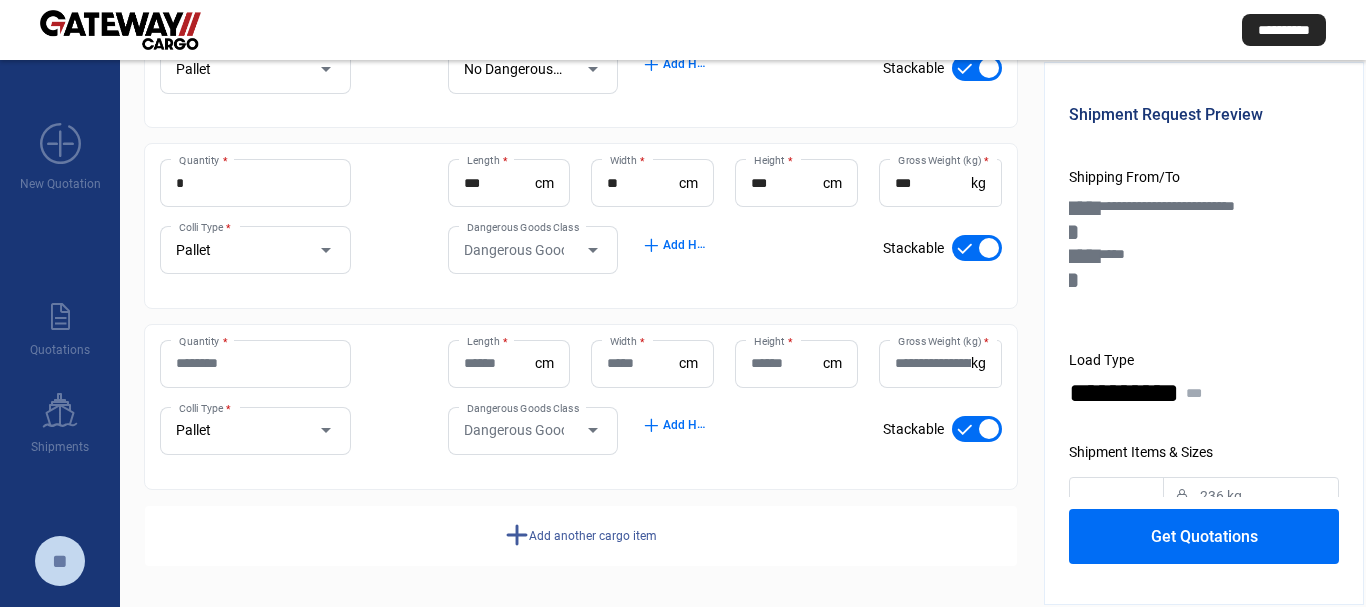 click on "Quantity * Length  * cm Width  * cm Height  * [PERSON_NAME] Weight (kg)  * kg Pallet Colli Type * Dangerous Goods Class Dangerous Goods Class add  Add HS Codes check_mark    Stackable" 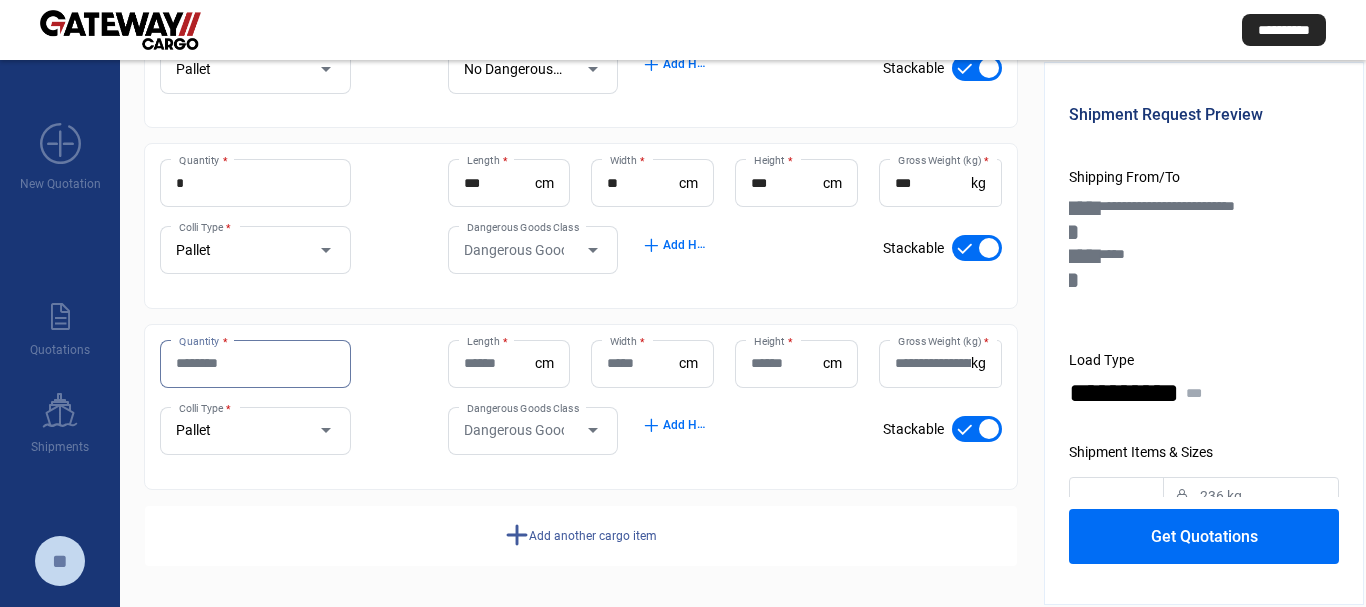 click on "Quantity *" at bounding box center [255, 363] 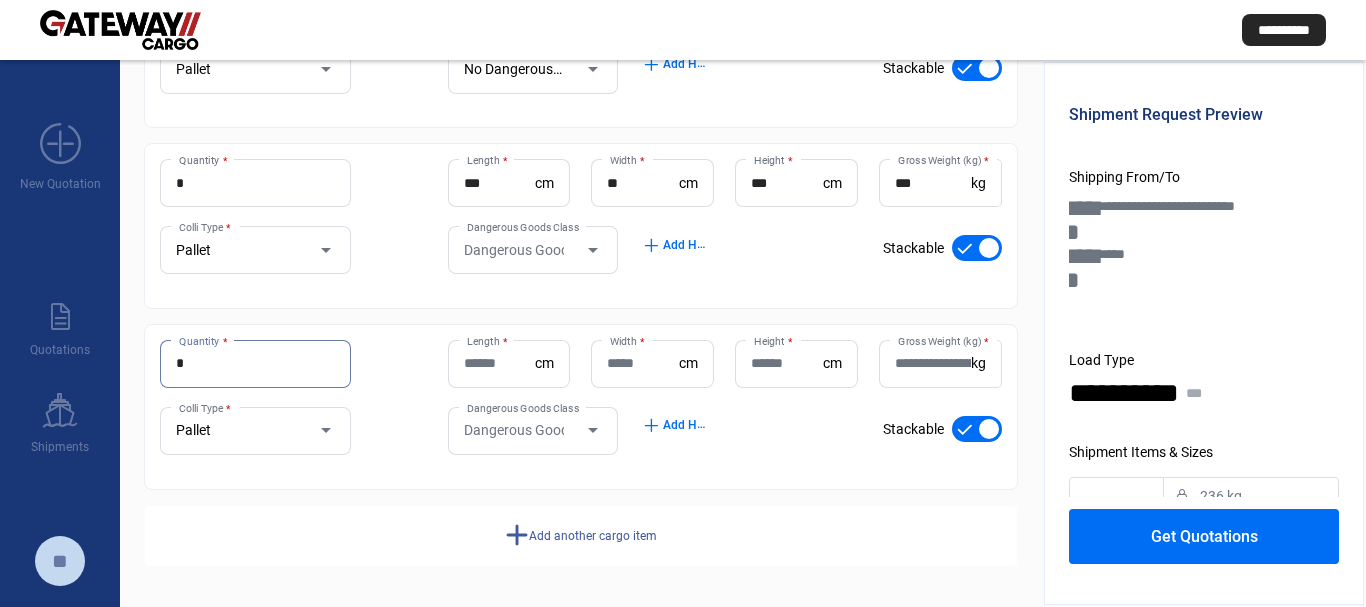 type on "*" 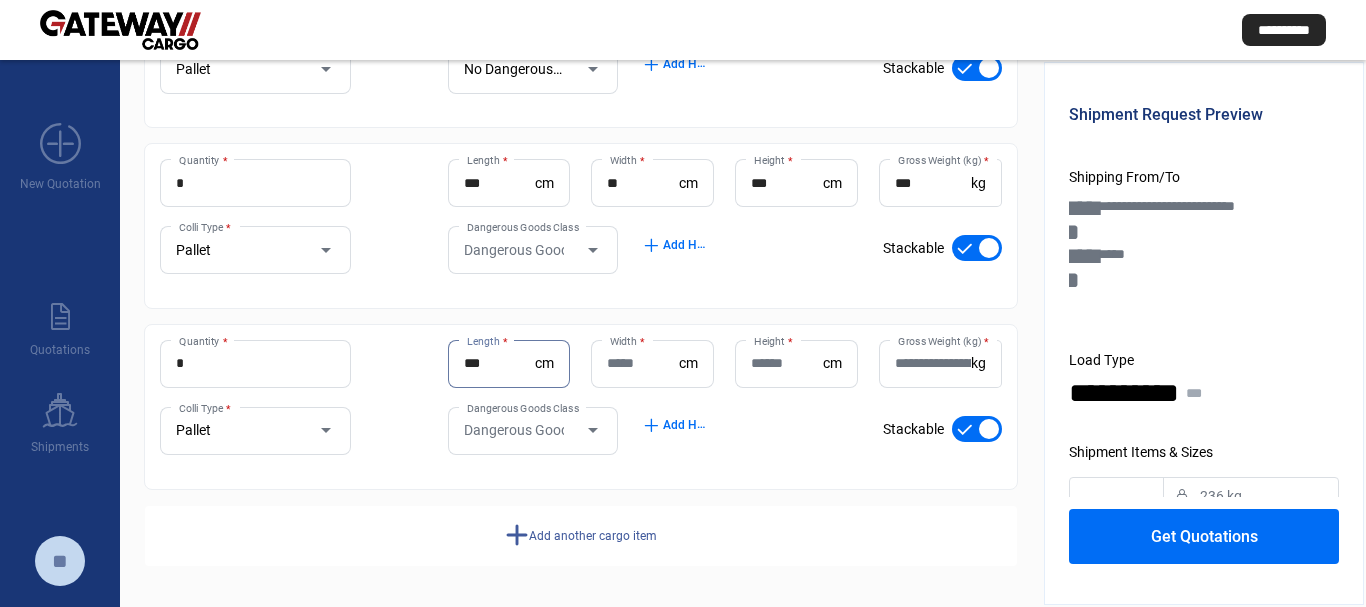 type on "***" 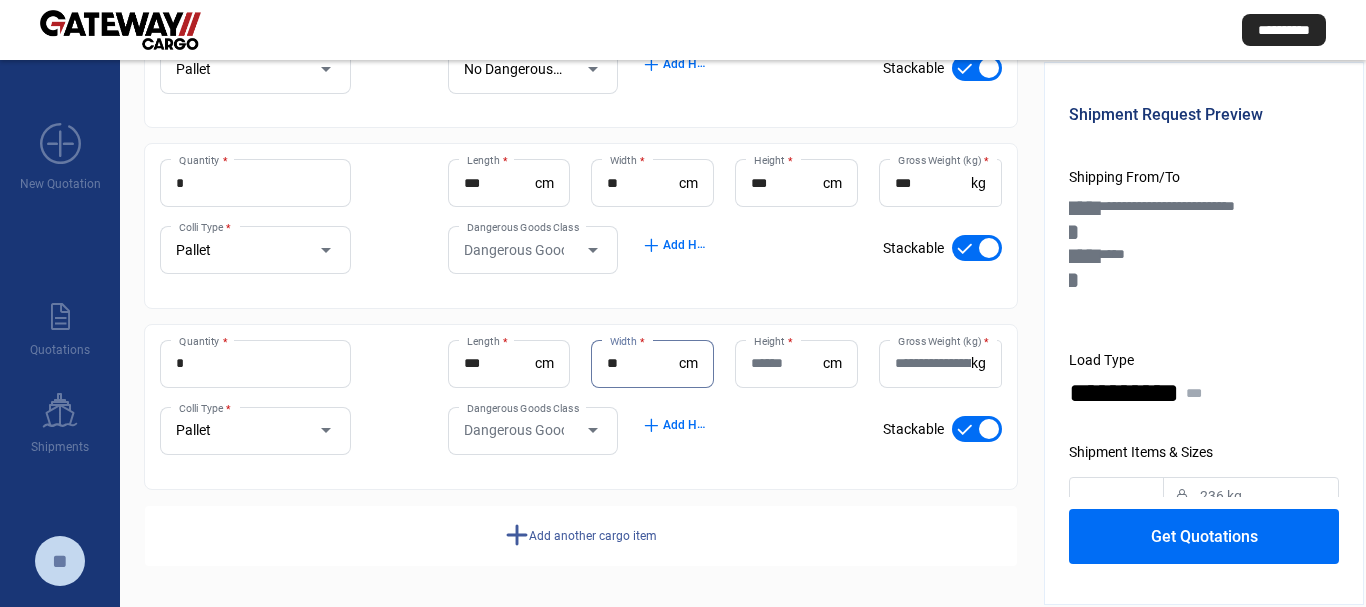 type on "**" 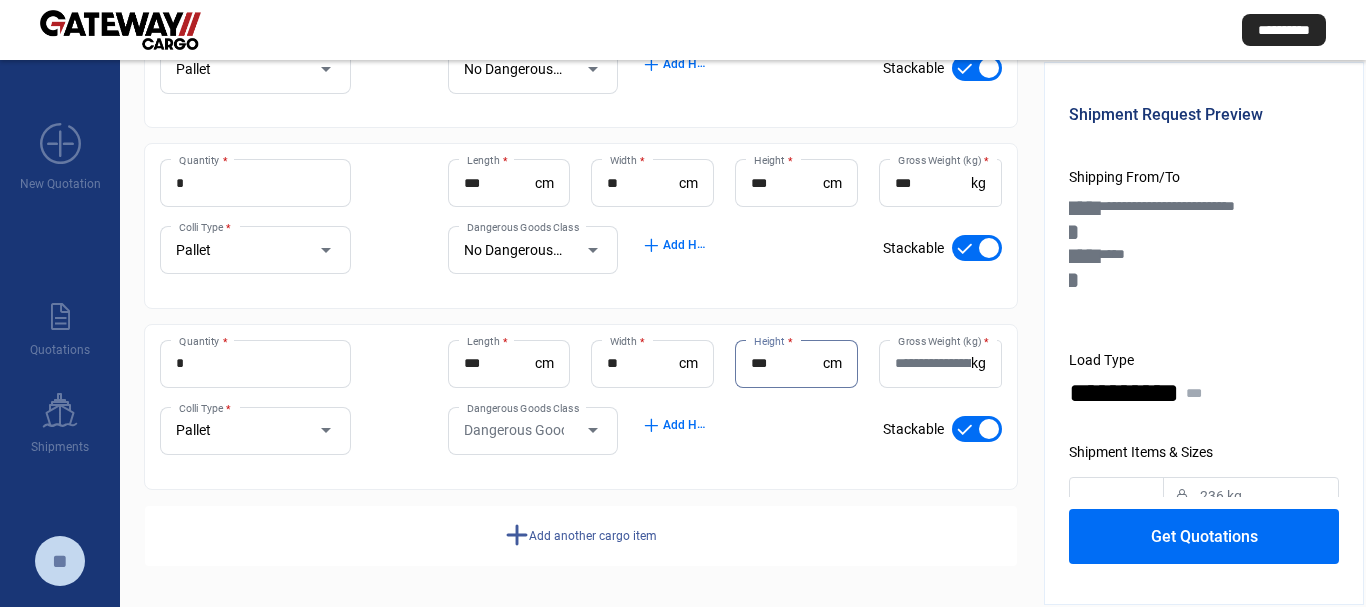 type on "***" 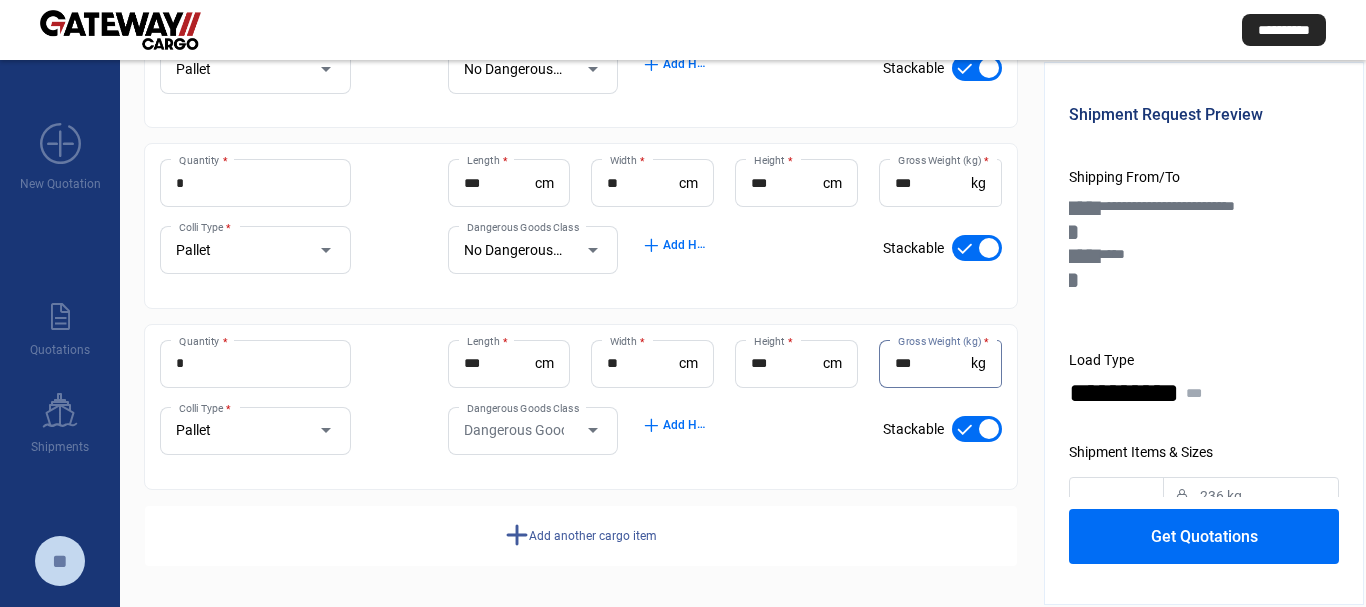 type on "***" 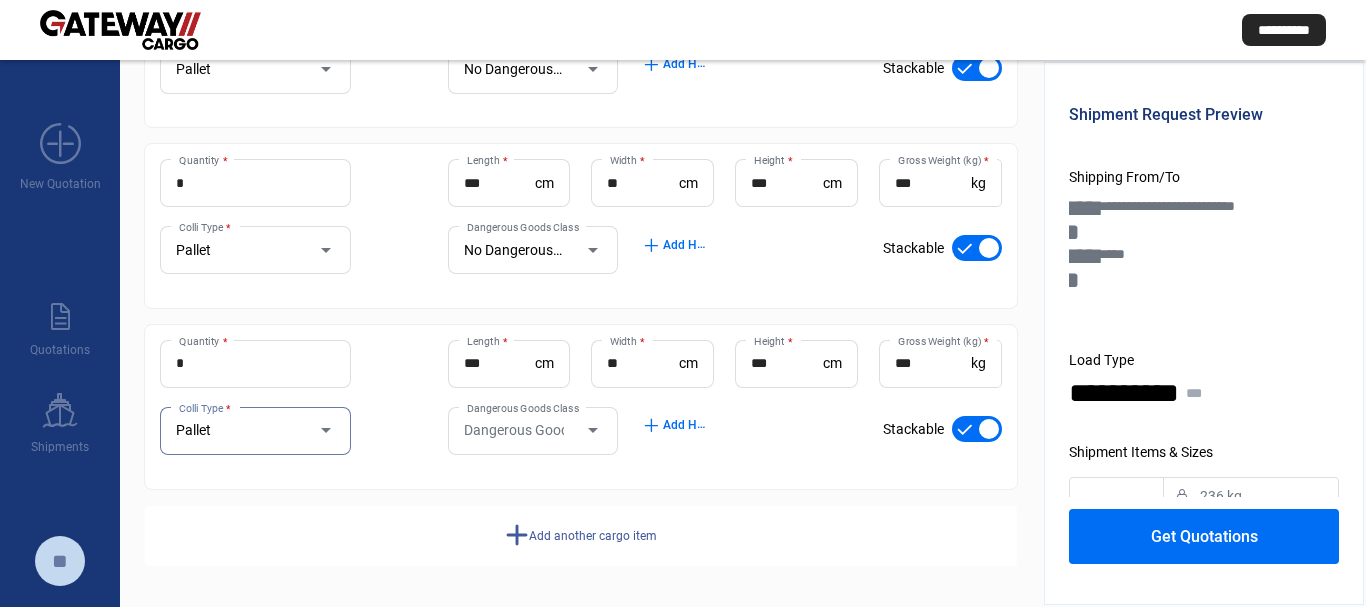 click on "add" 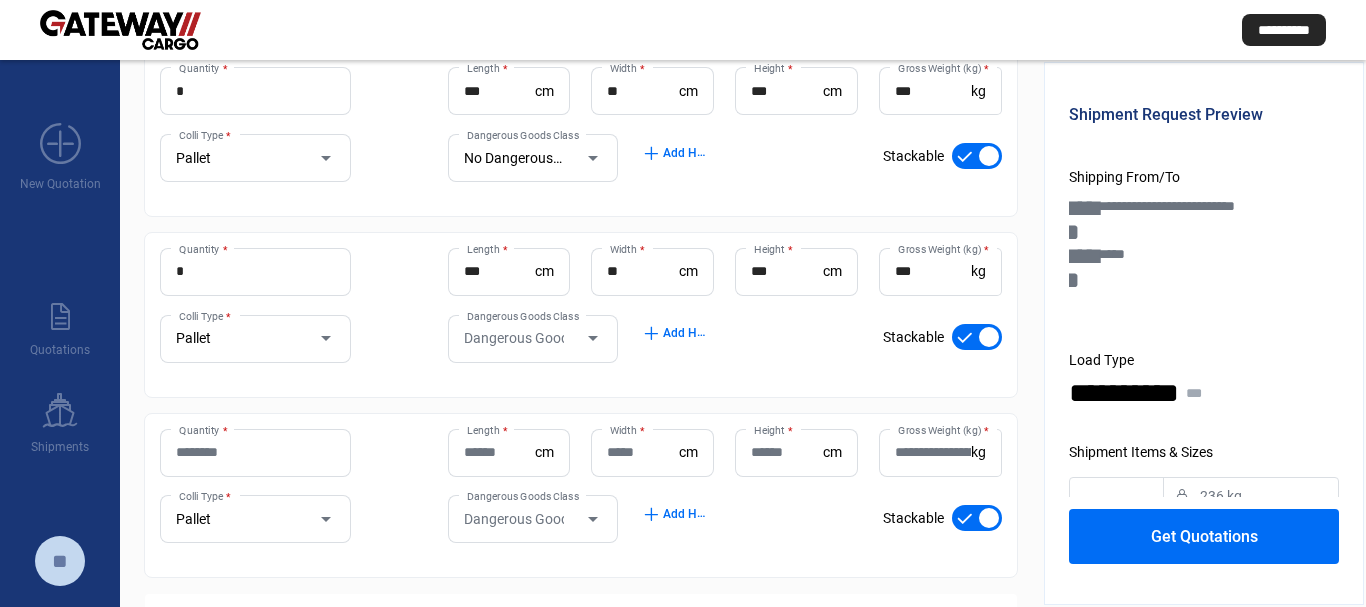 scroll, scrollTop: 578, scrollLeft: 0, axis: vertical 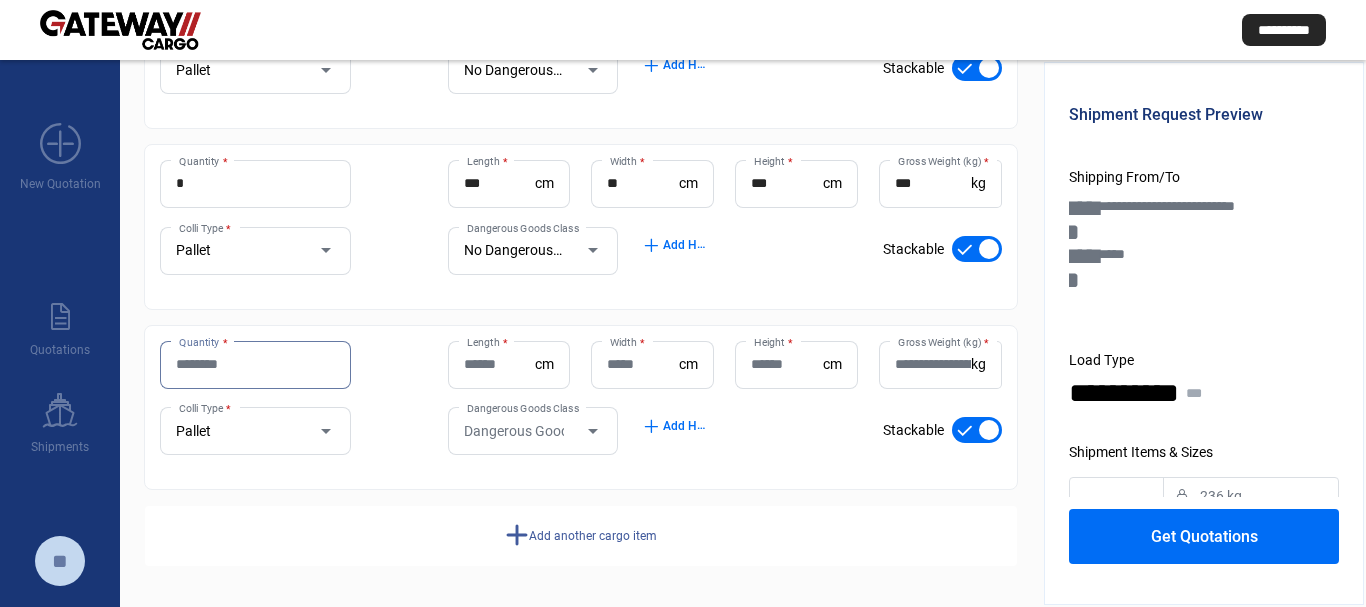 click on "Quantity *" at bounding box center (255, 364) 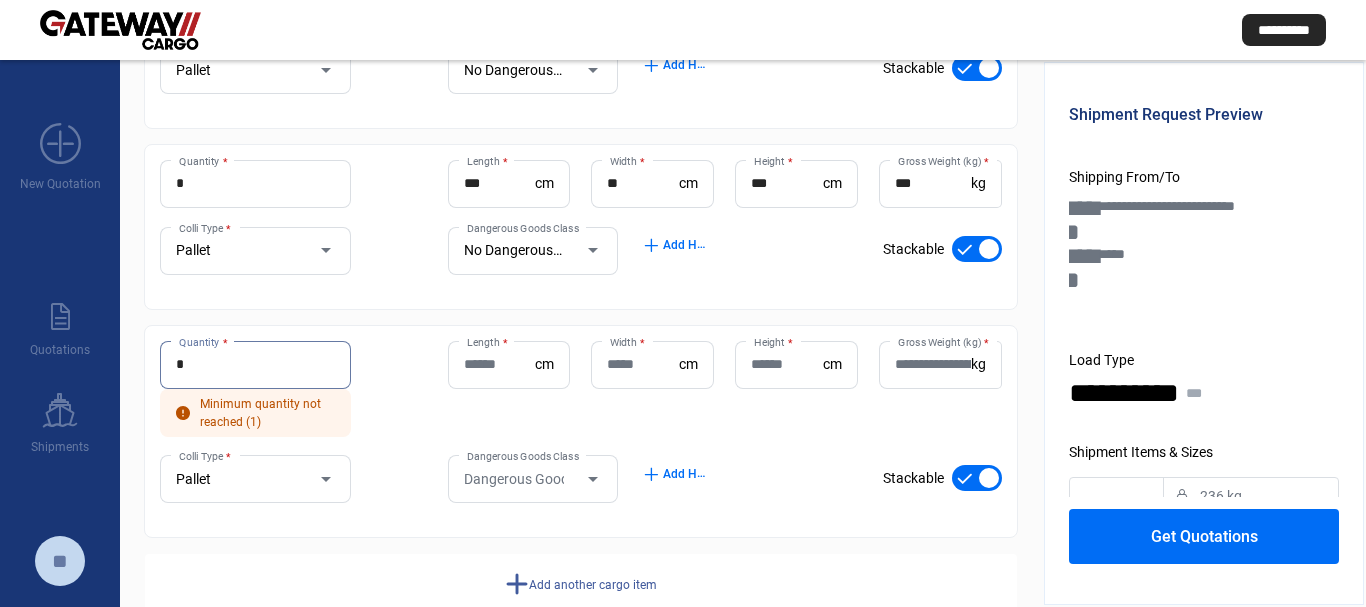 type on "*" 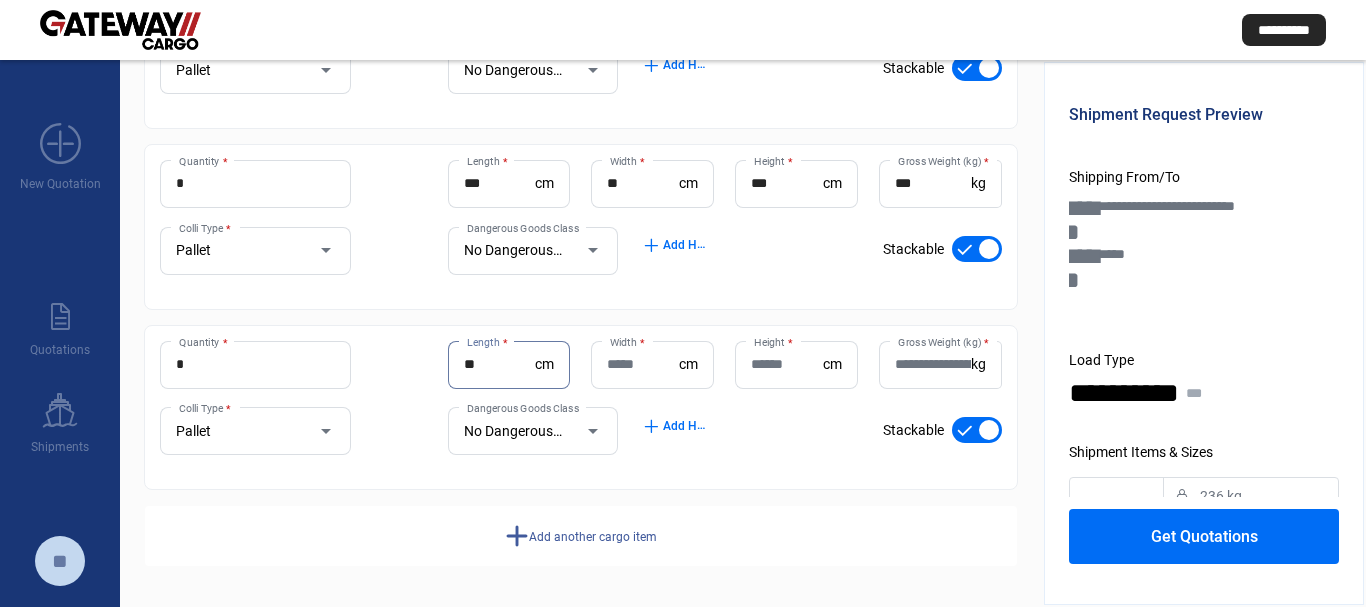 type on "**" 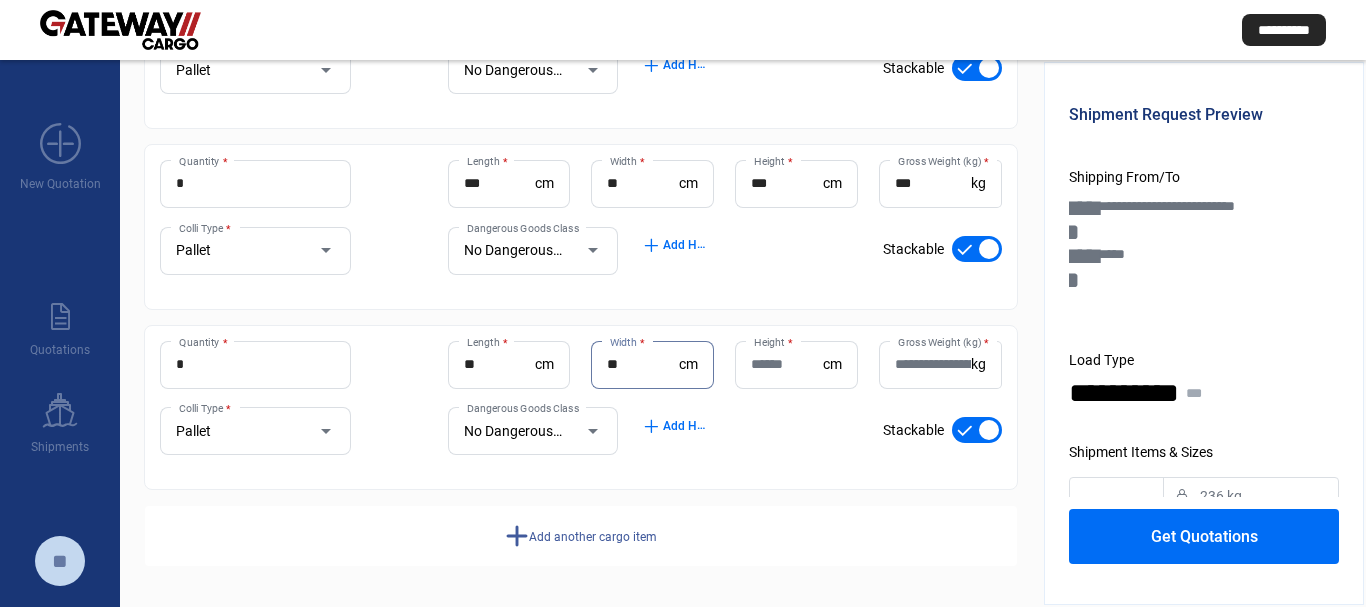type on "**" 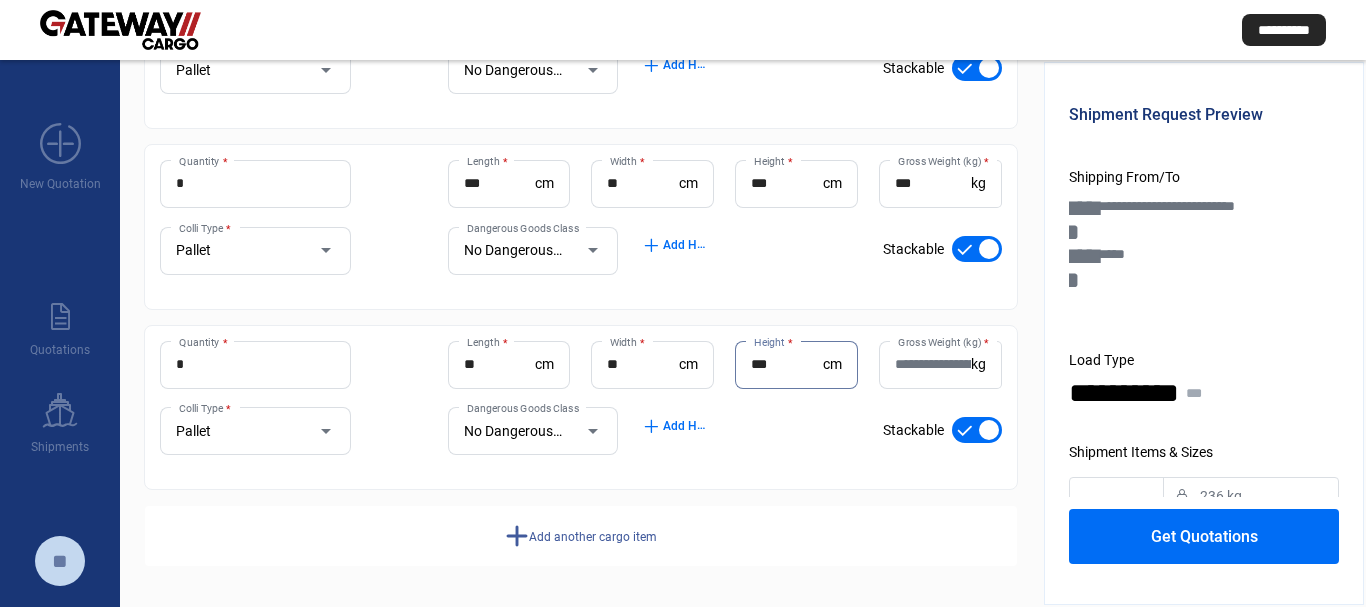 type on "***" 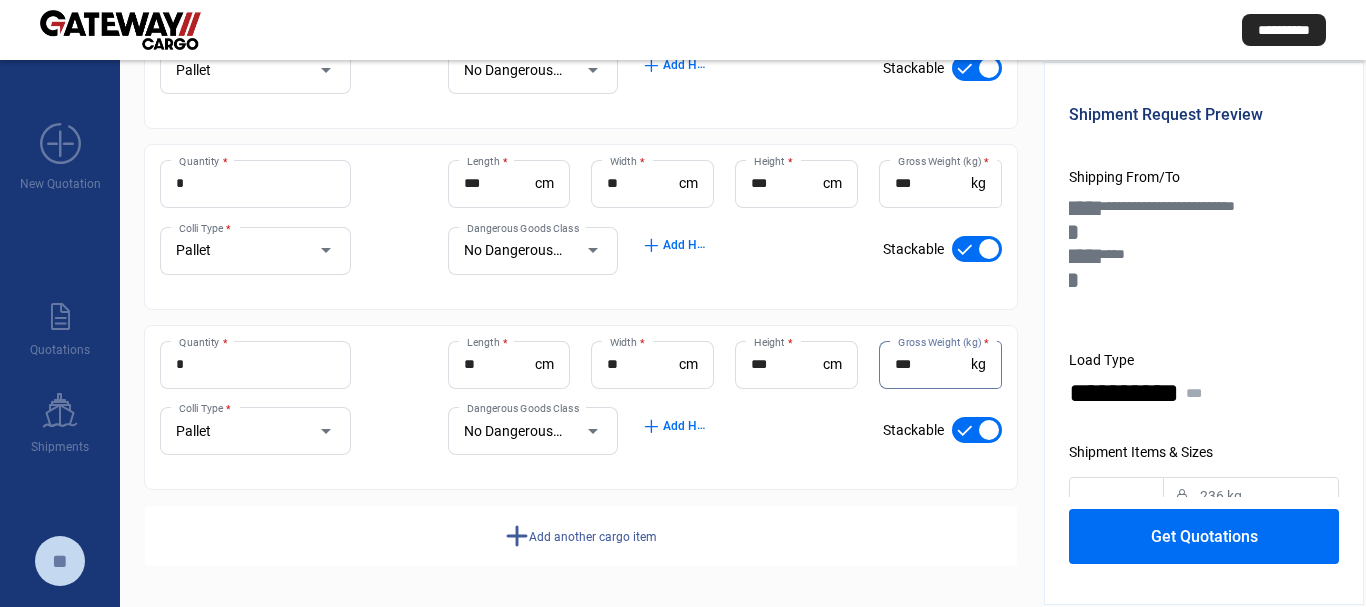 type on "***" 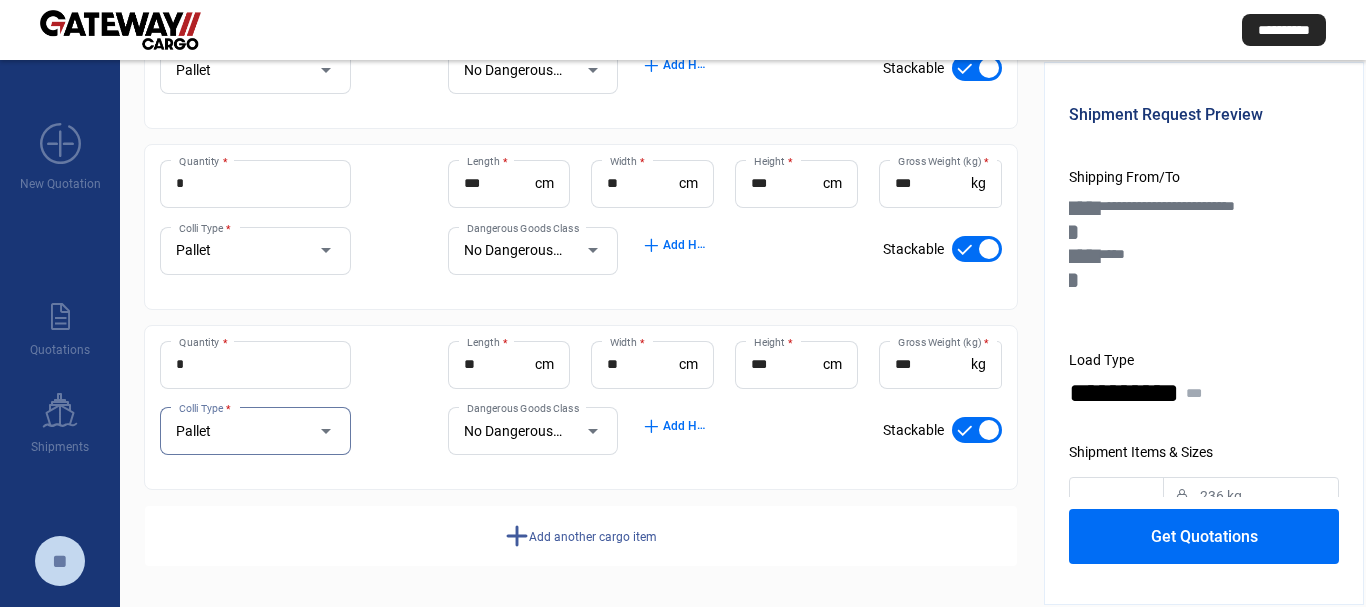 click on "Get Quotations" 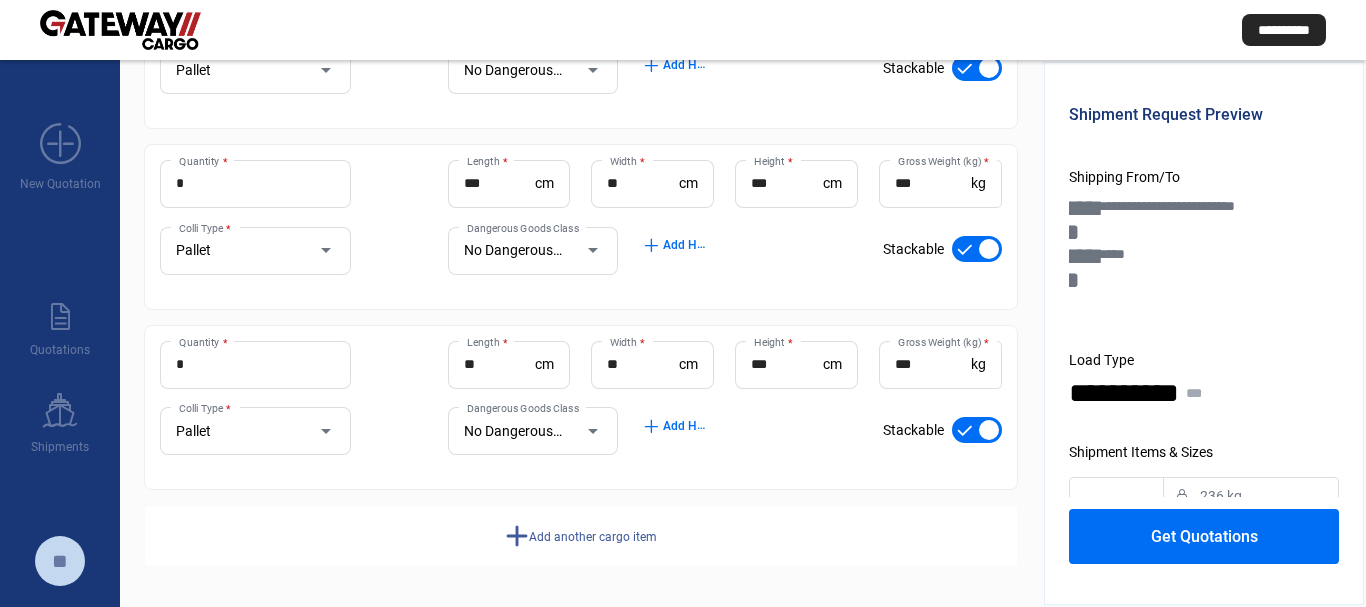 type 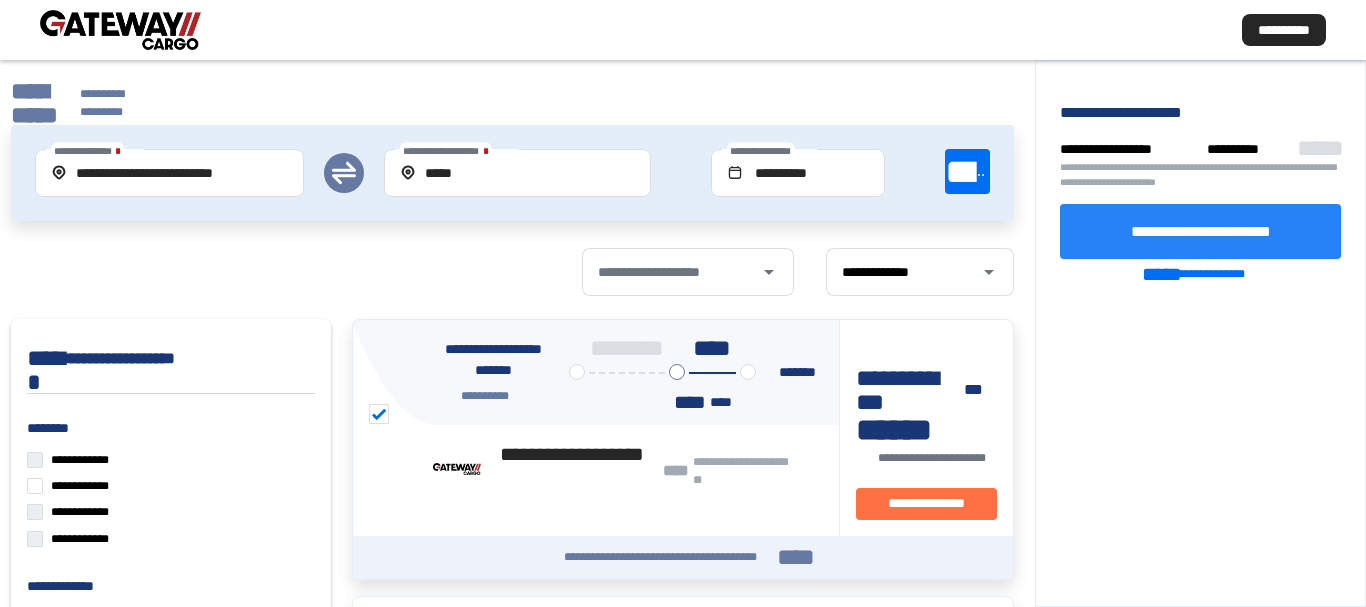 click on "**********" 